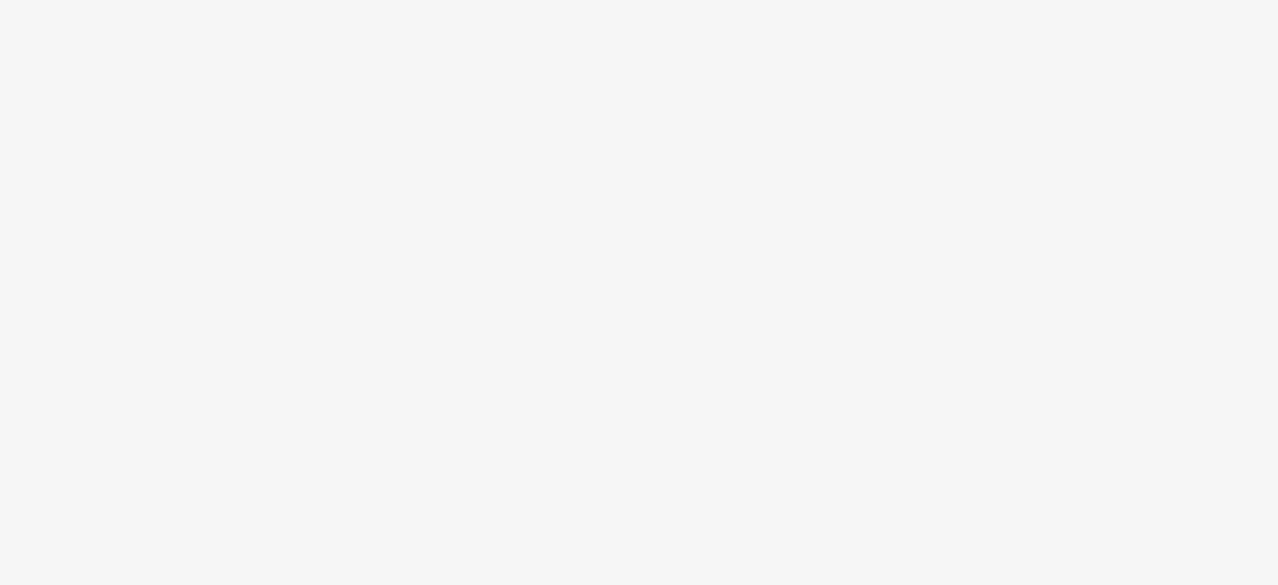 scroll, scrollTop: 0, scrollLeft: 0, axis: both 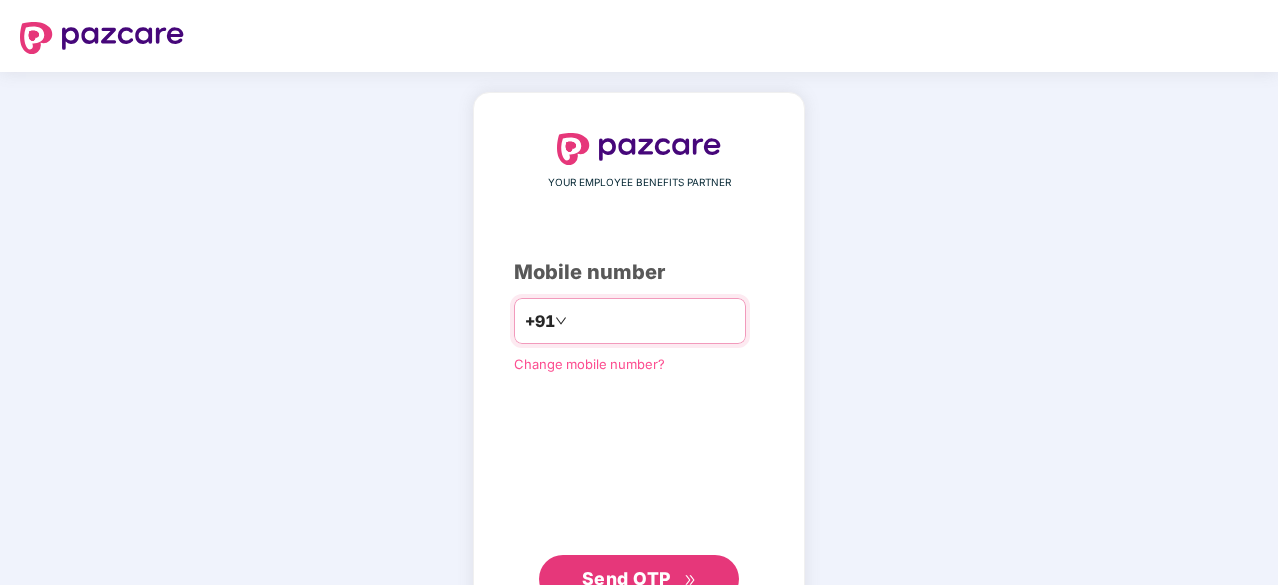 click at bounding box center (653, 321) 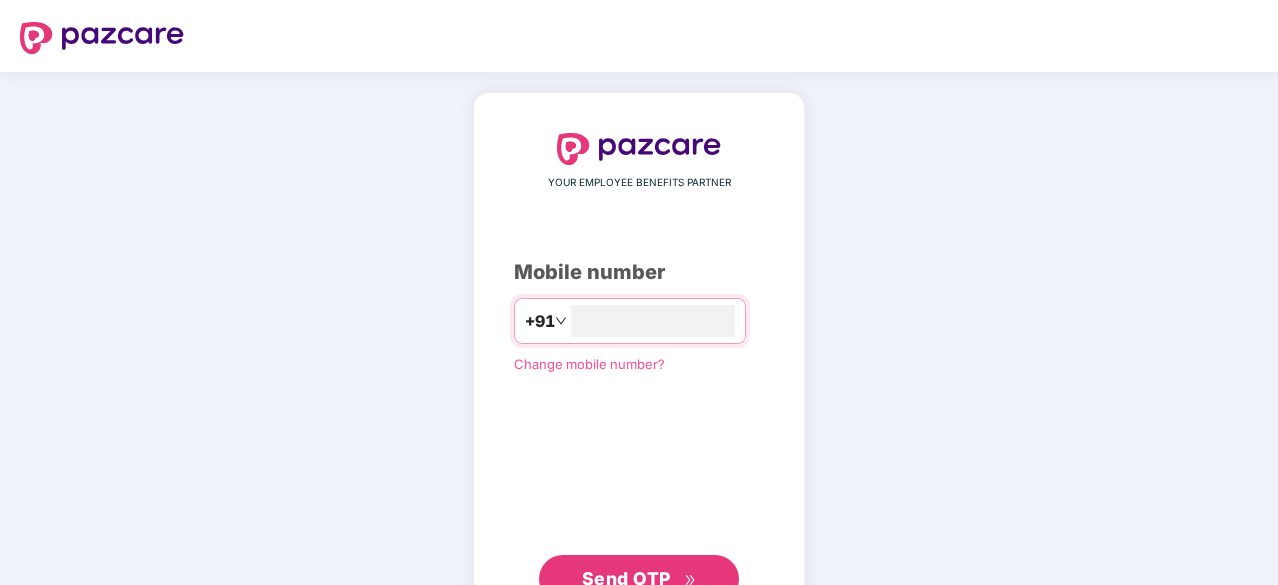 type on "**********" 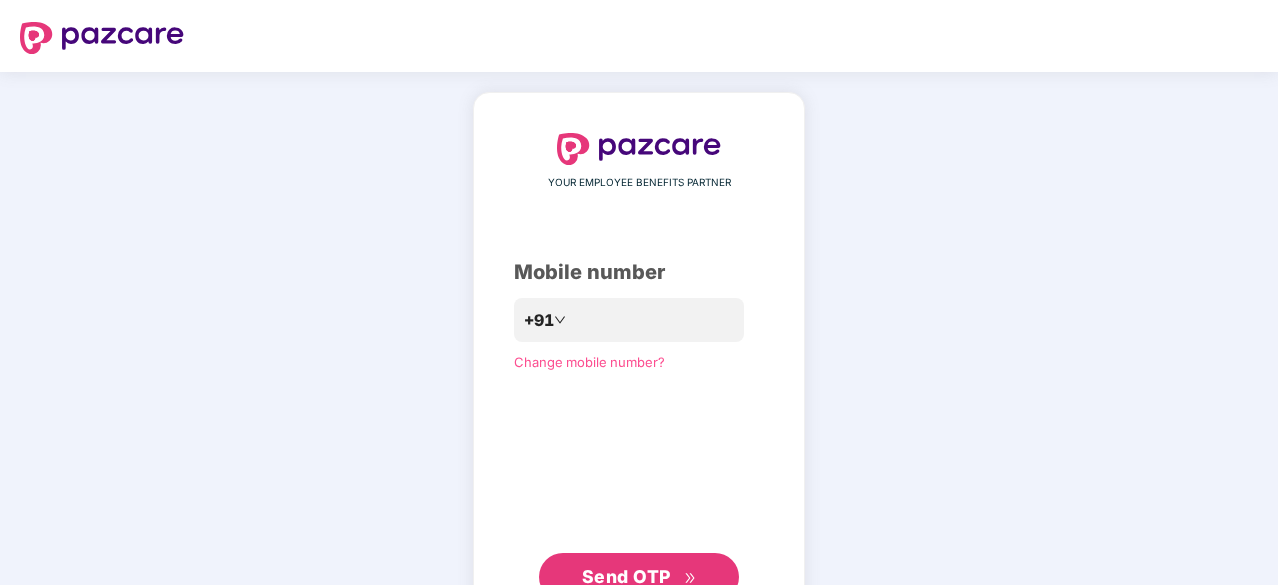 click on "Send OTP" at bounding box center [639, 577] 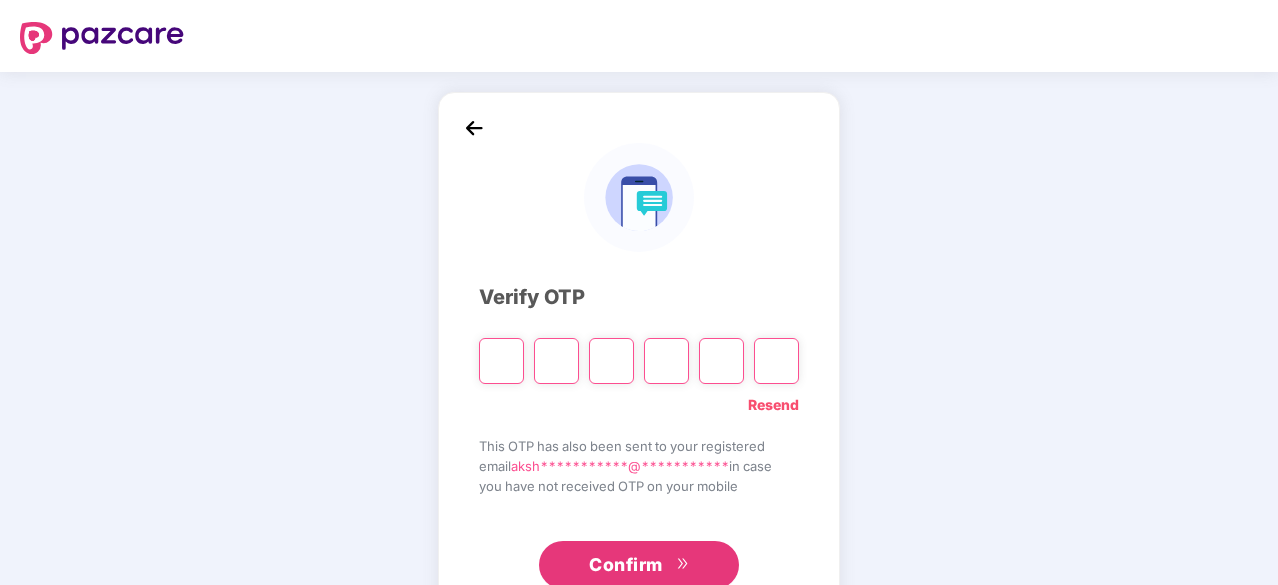 type on "*" 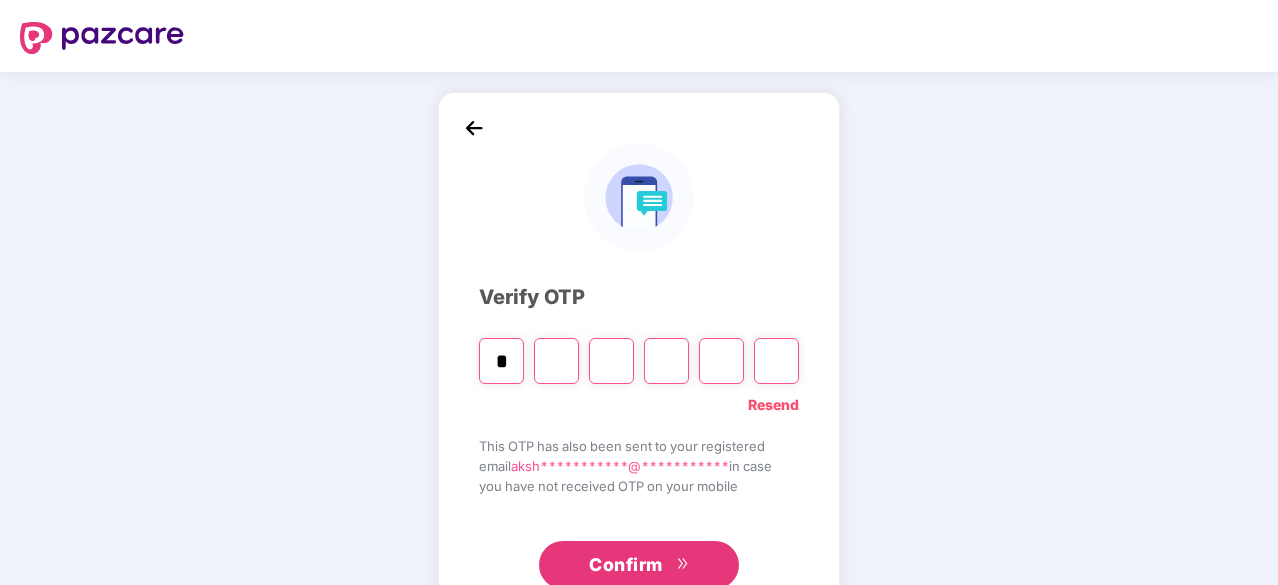 type on "*" 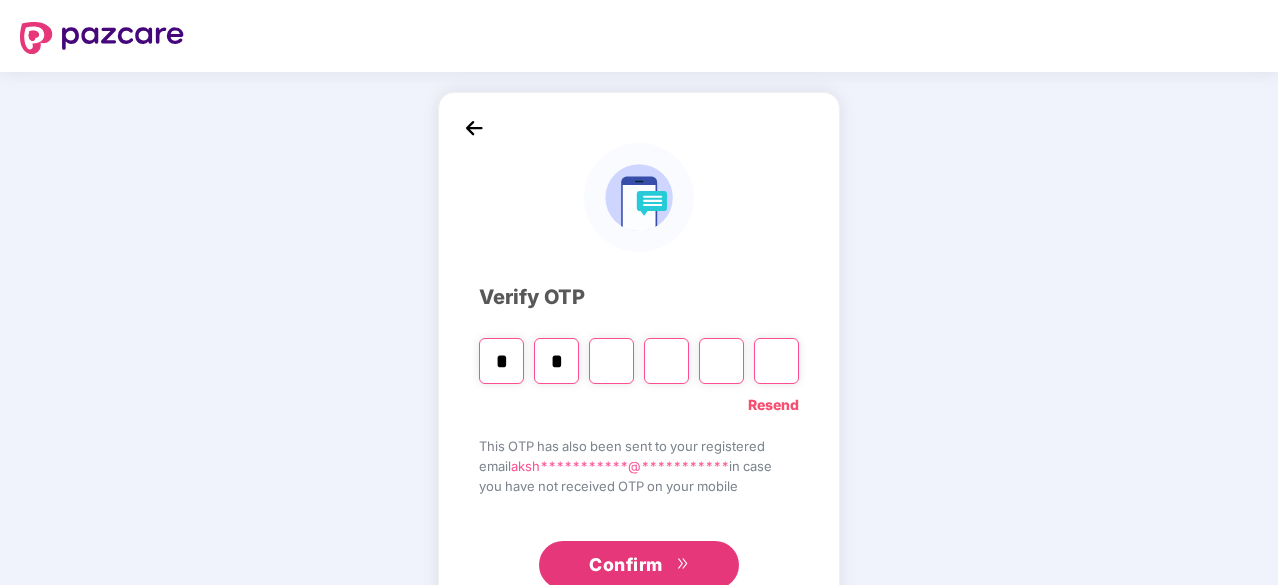 type on "*" 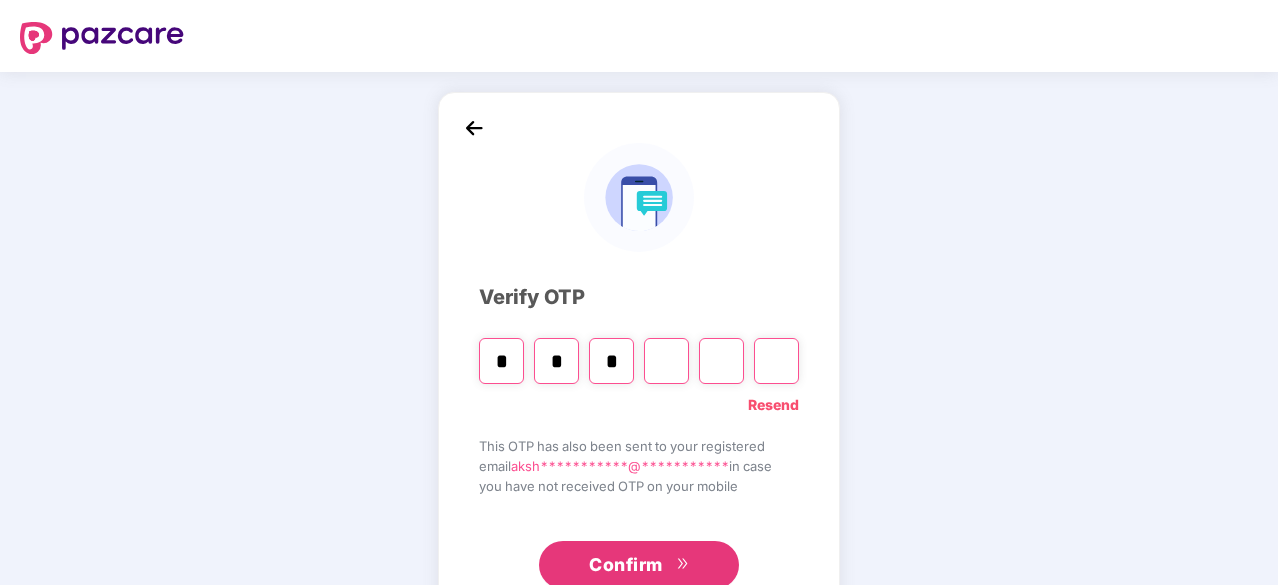 type on "*" 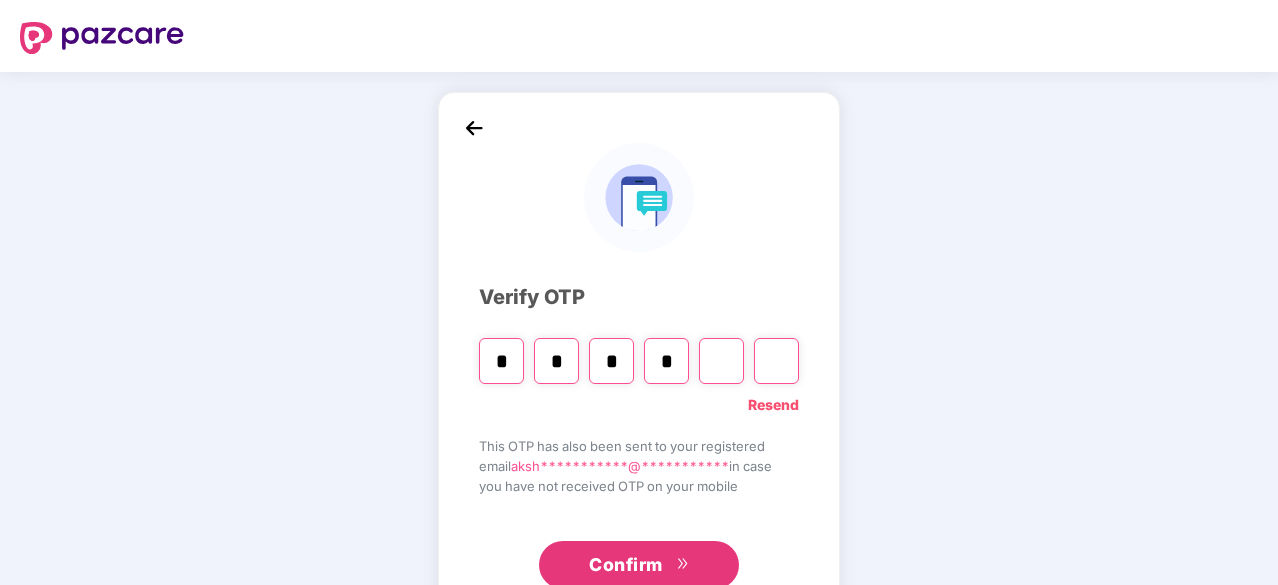 type on "*" 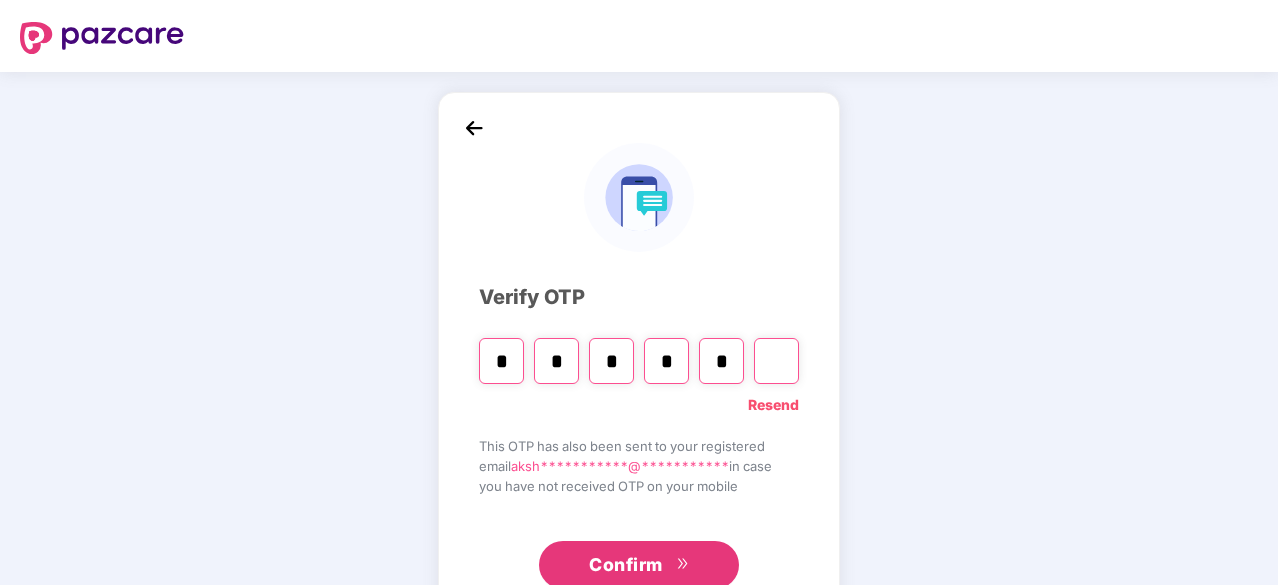 type on "*" 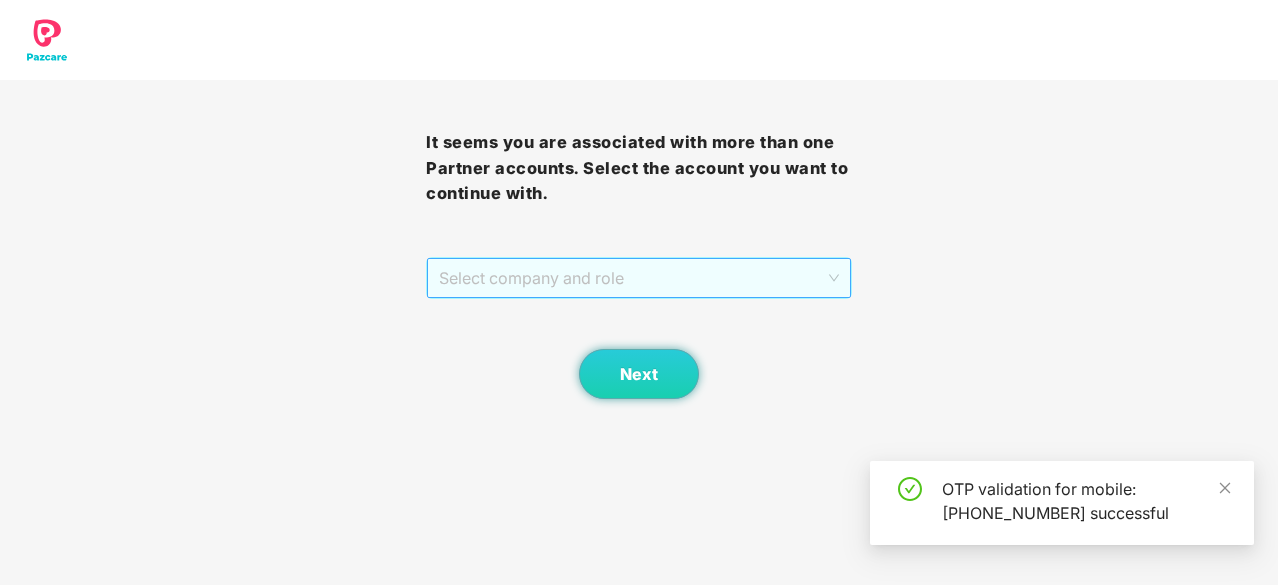 click on "Select company and role" at bounding box center [639, 278] 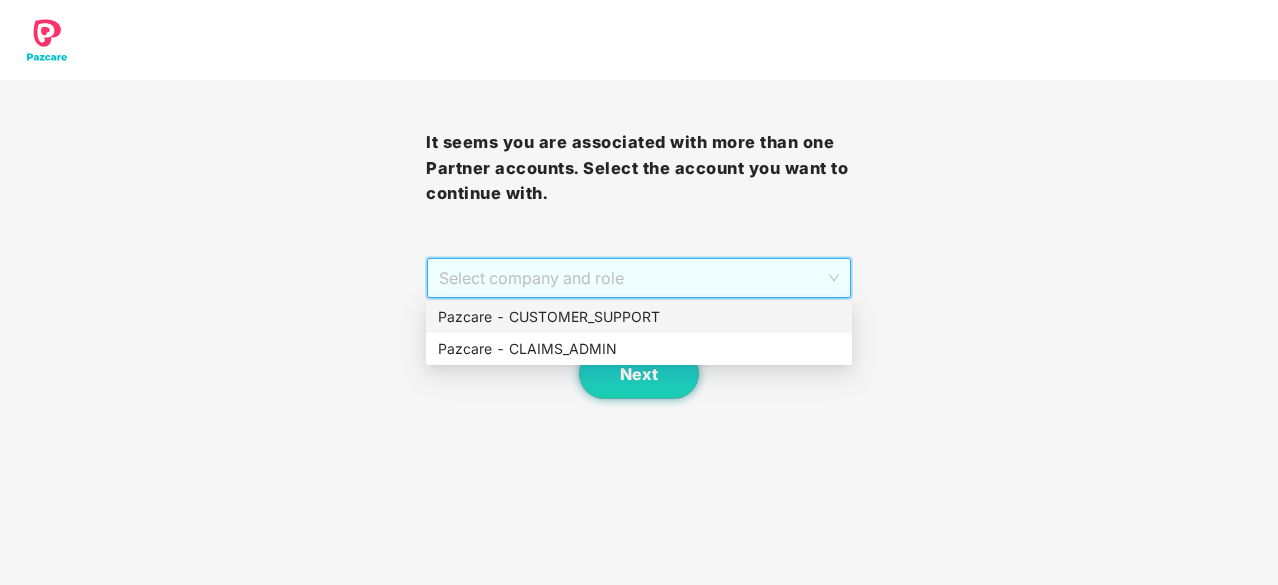 click on "Pazcare - CUSTOMER_SUPPORT" at bounding box center [639, 317] 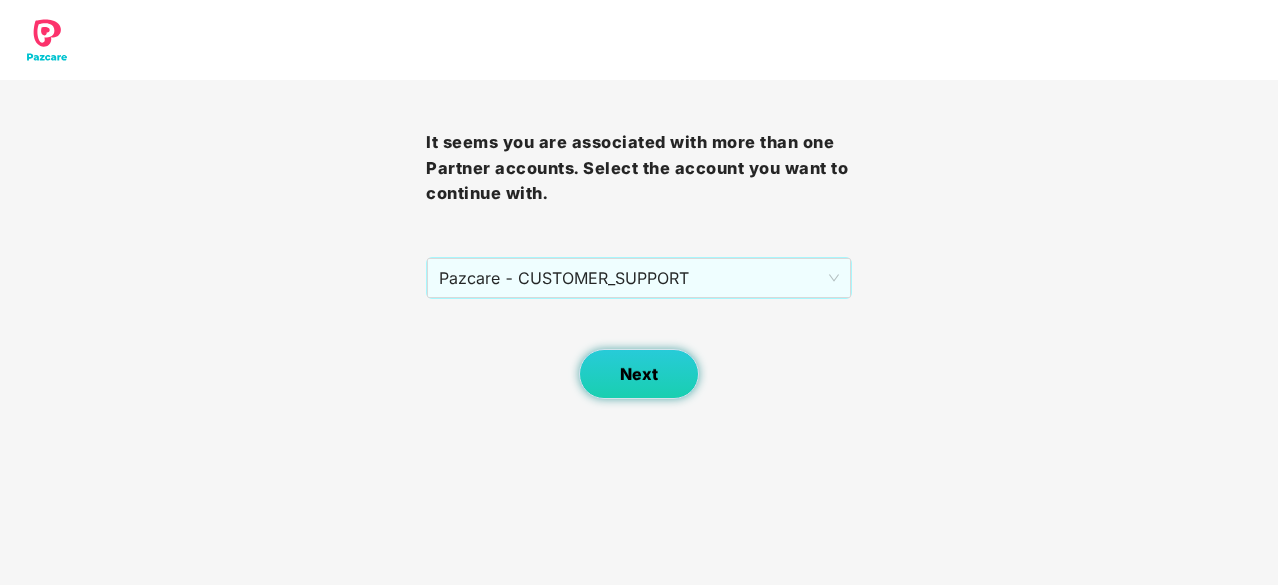 click on "Next" at bounding box center (639, 374) 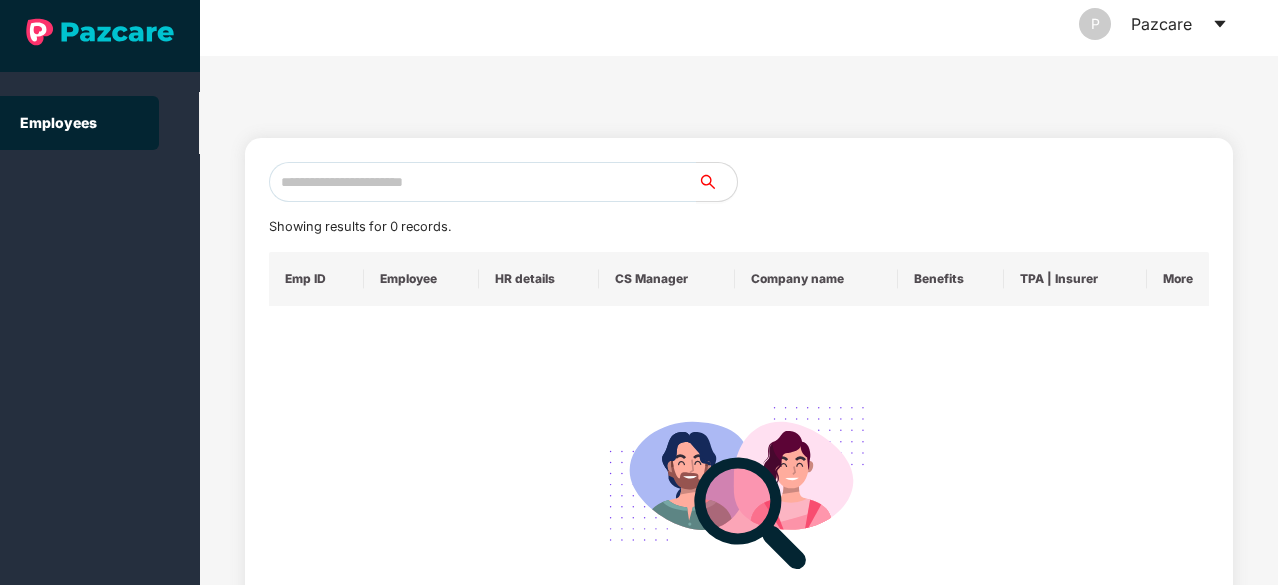 scroll, scrollTop: 0, scrollLeft: 0, axis: both 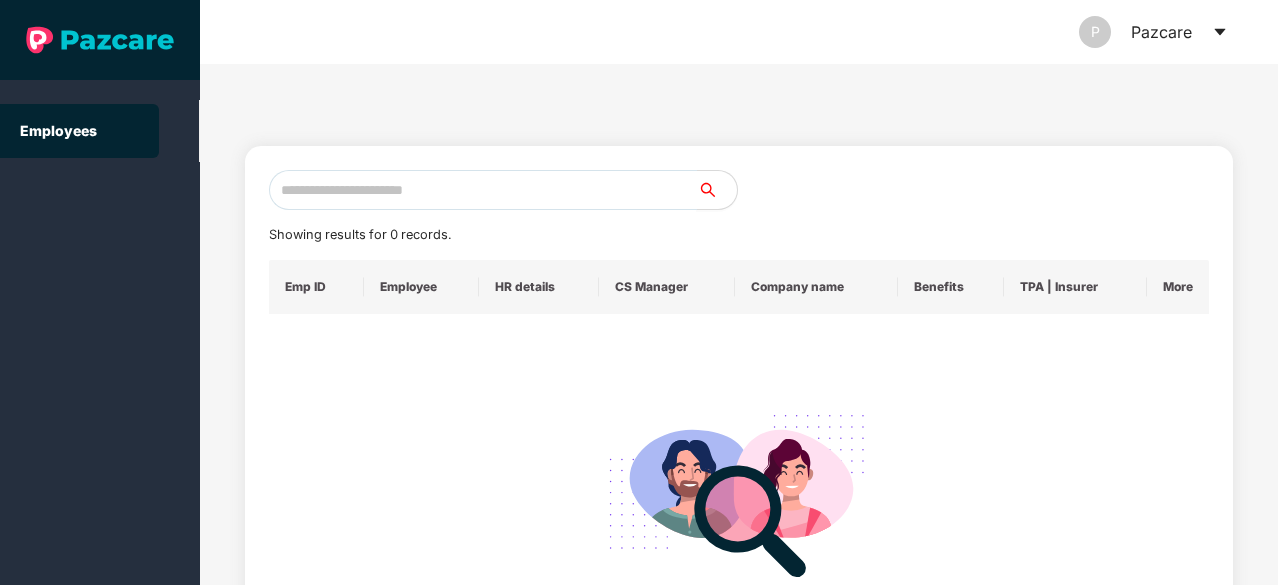 click at bounding box center (483, 190) 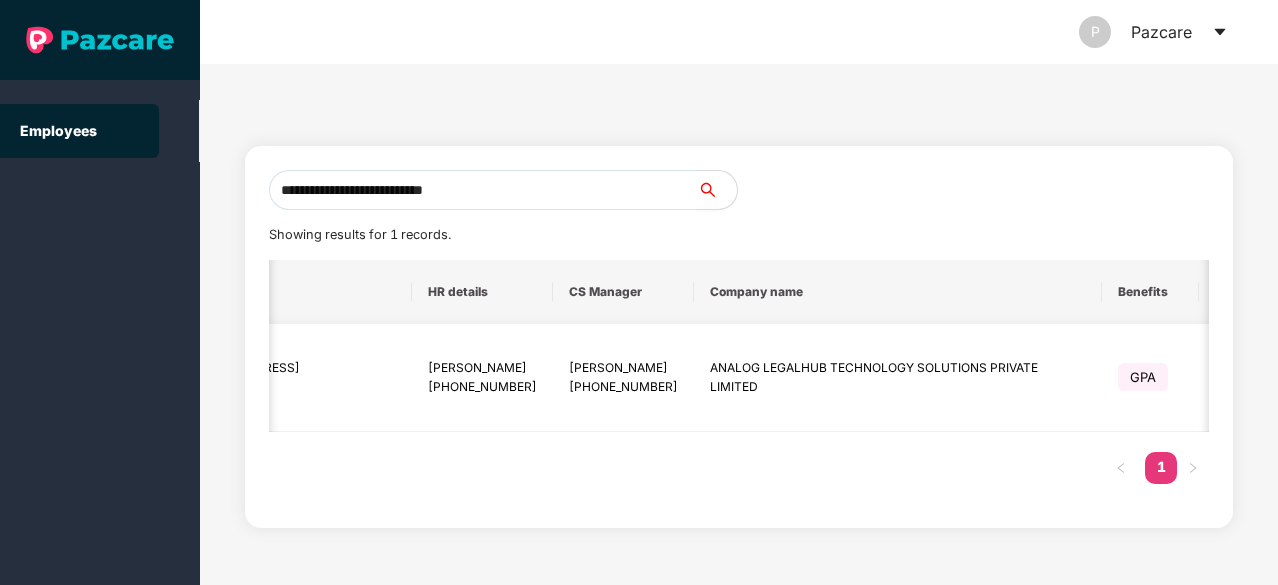 scroll, scrollTop: 0, scrollLeft: 292, axis: horizontal 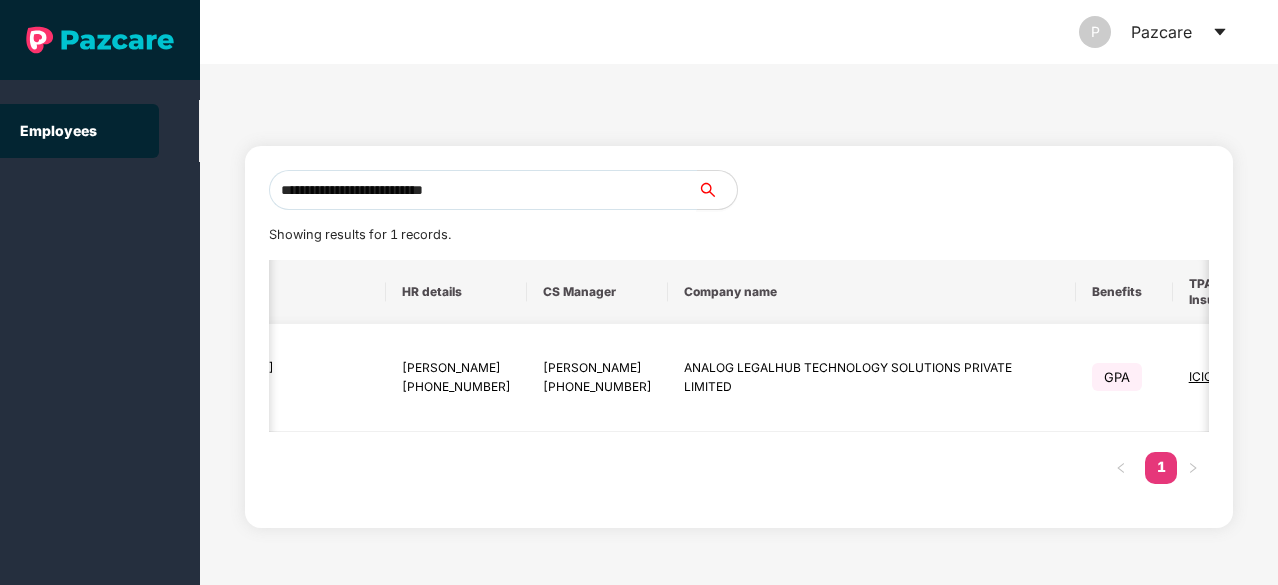 type on "**********" 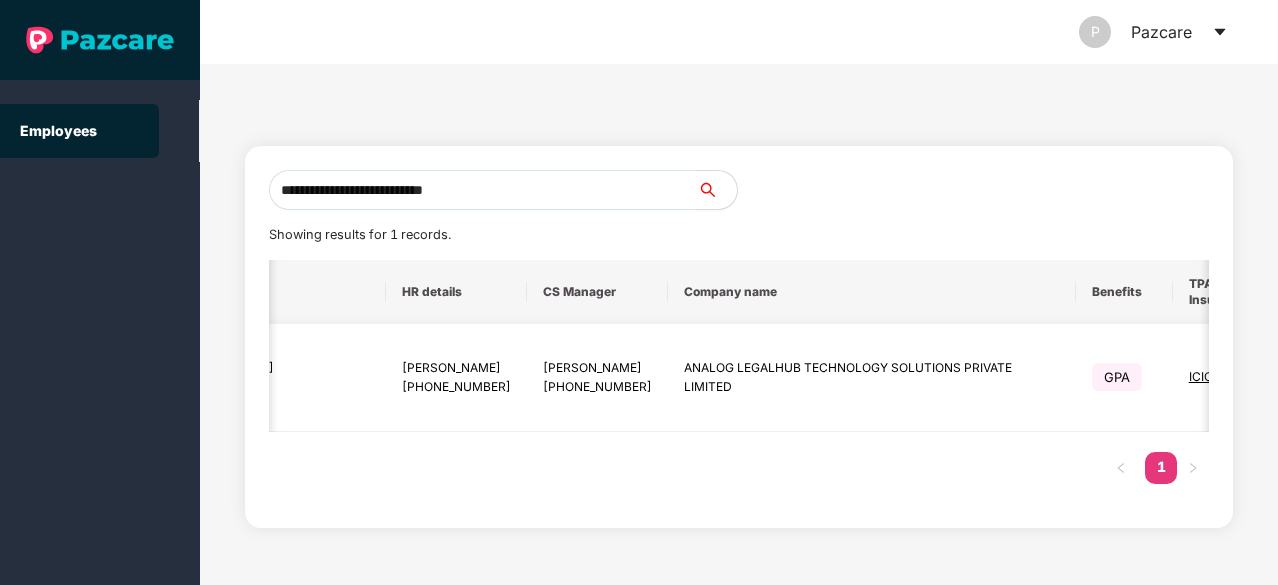 click on "ICICI" at bounding box center [1202, 376] 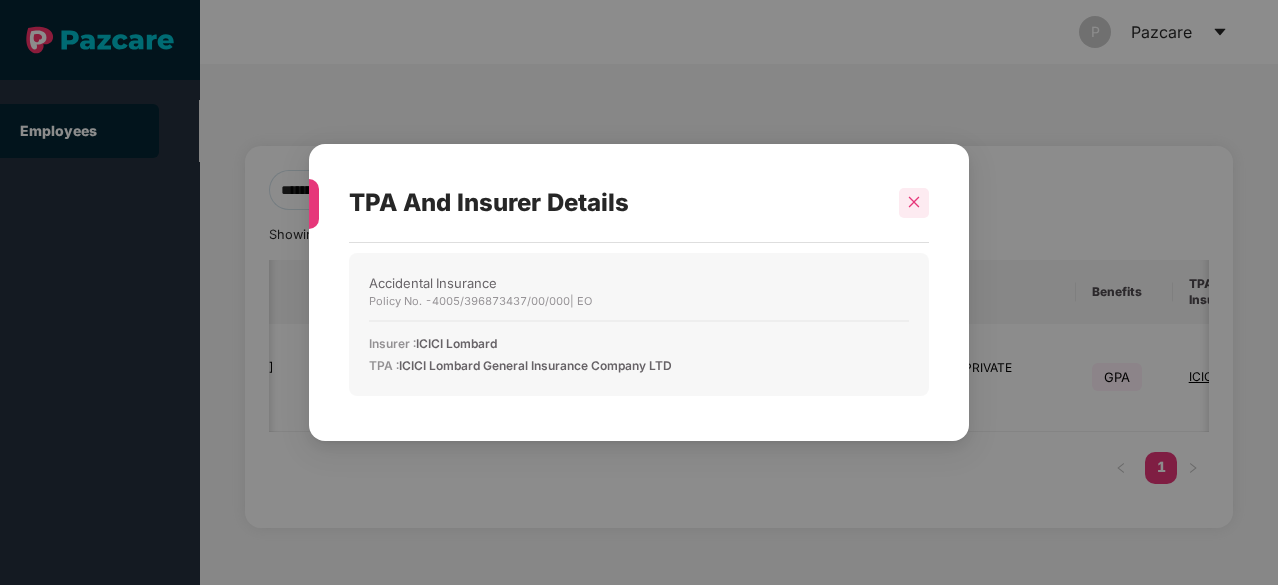 click 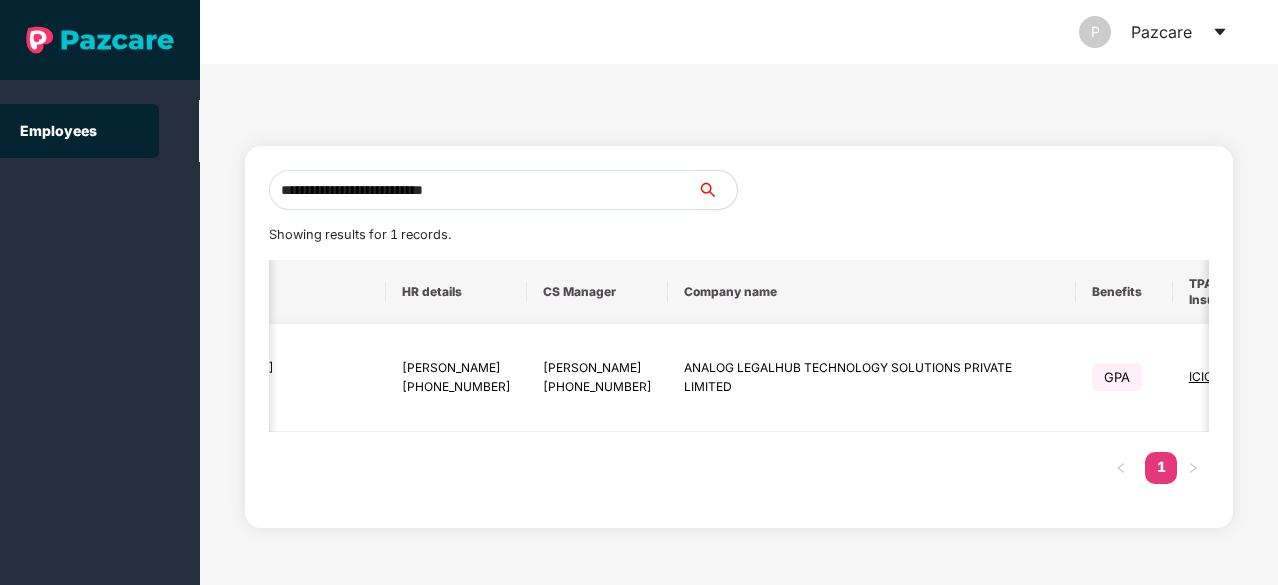 click at bounding box center [1321, 378] 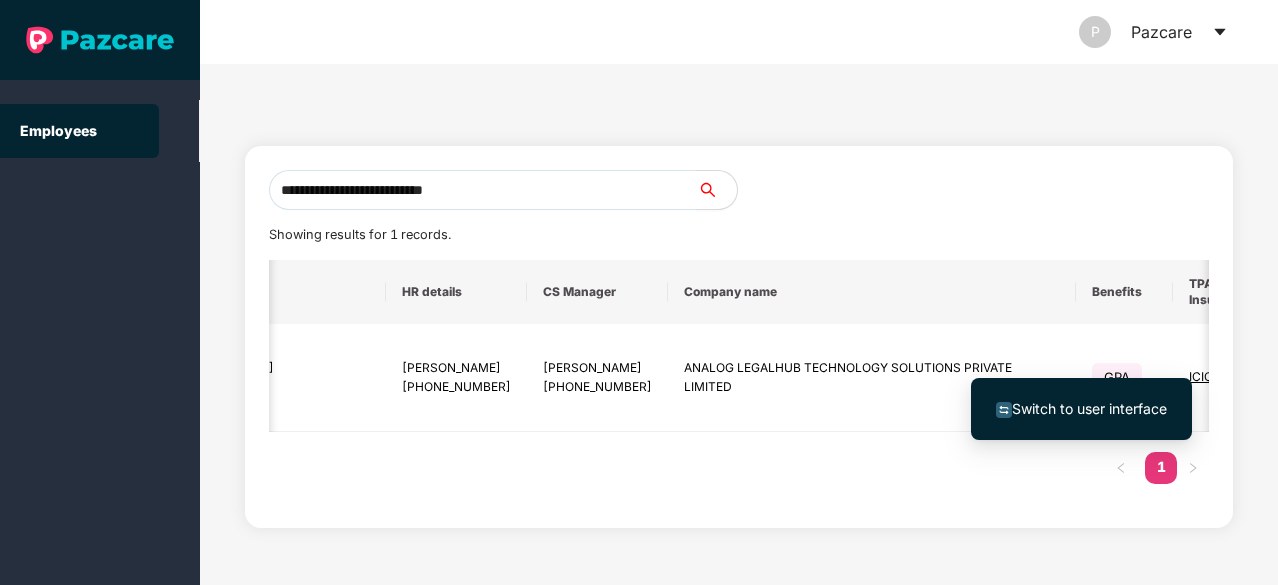 click on "Switch to user interface" at bounding box center [1089, 408] 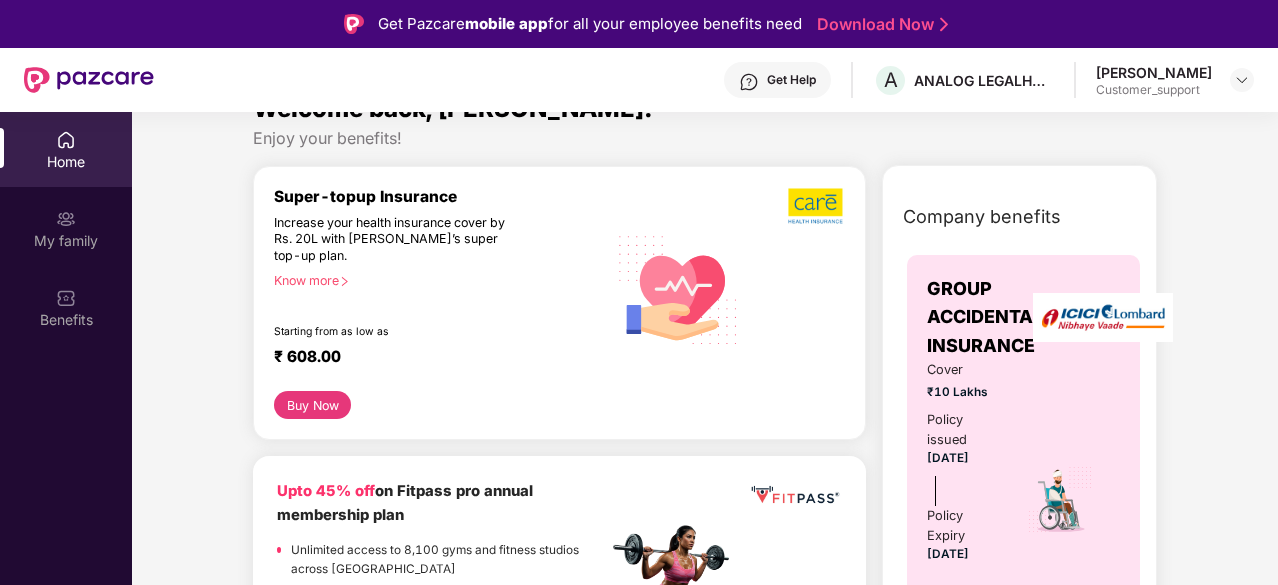 scroll, scrollTop: 0, scrollLeft: 0, axis: both 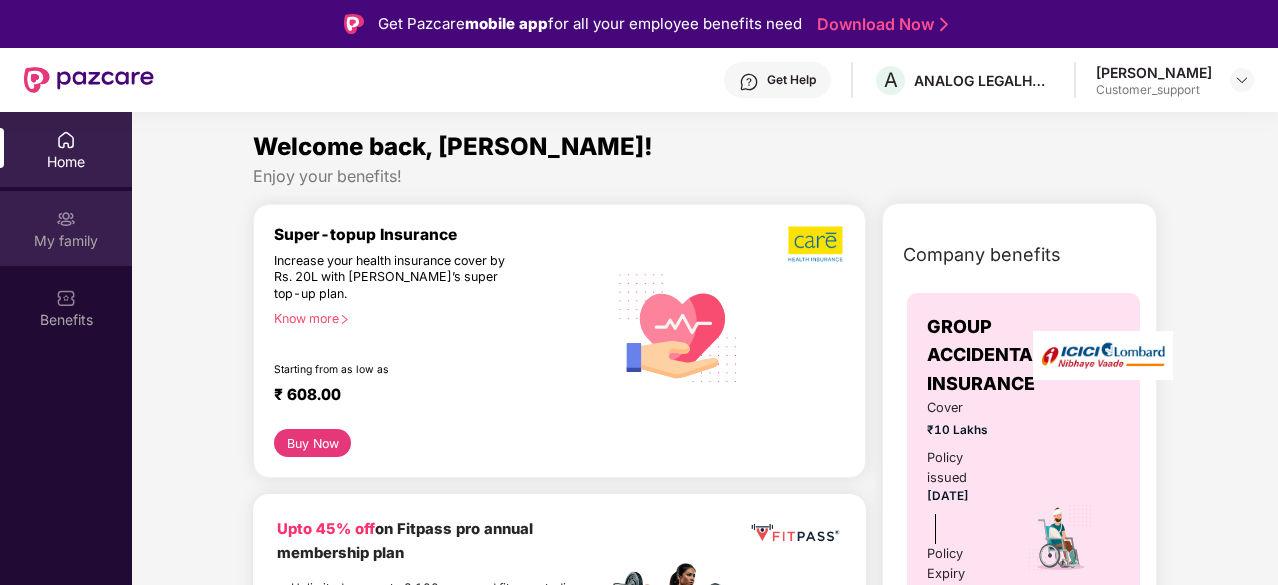 click on "My family" at bounding box center [66, 241] 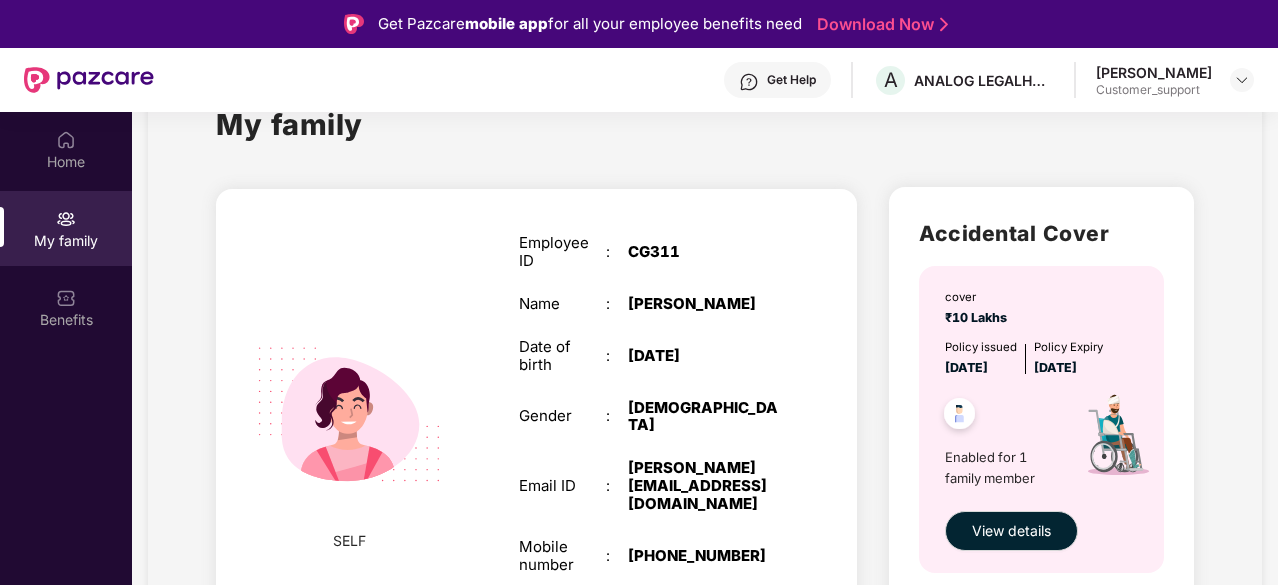 scroll, scrollTop: 95, scrollLeft: 0, axis: vertical 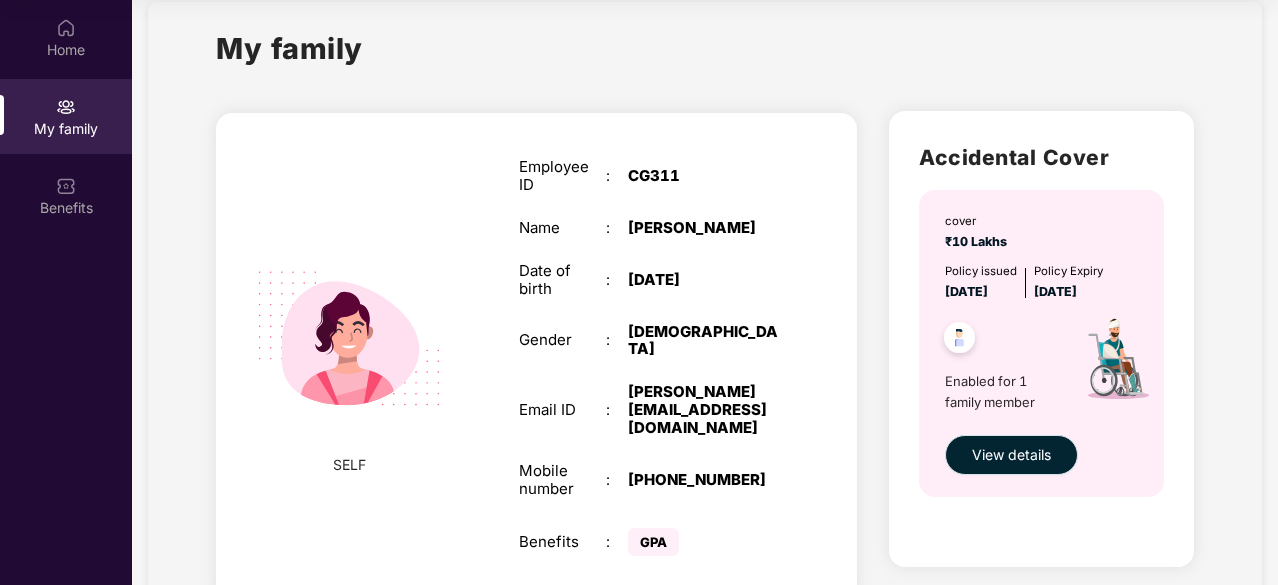 click on "View details" at bounding box center [1011, 455] 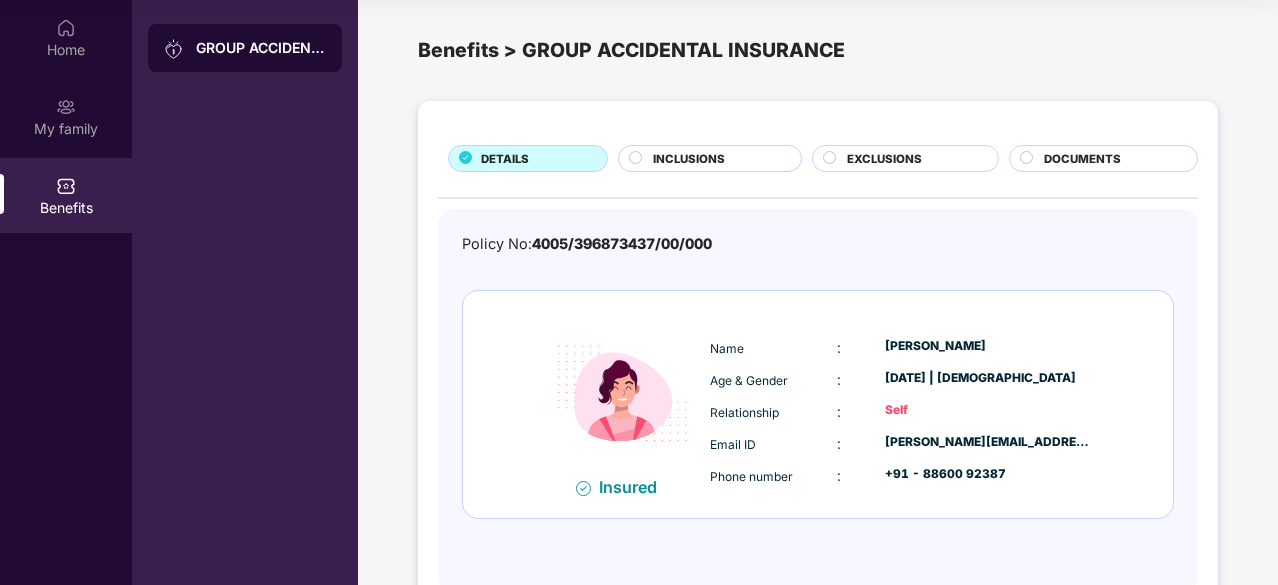 scroll, scrollTop: 0, scrollLeft: 0, axis: both 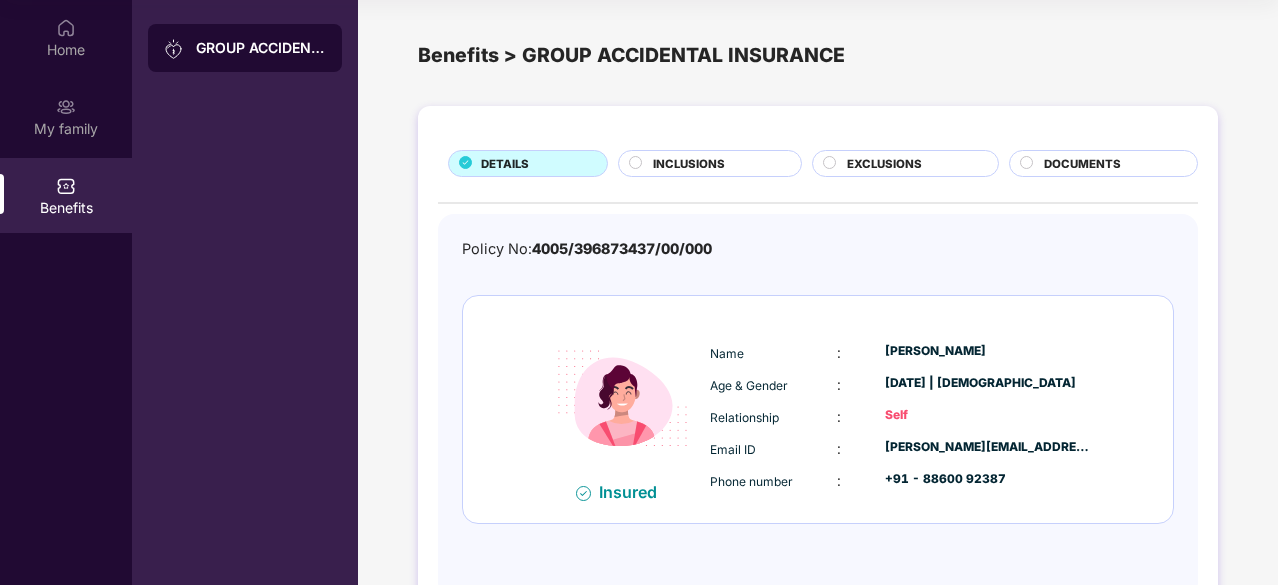 click on "INCLUSIONS" at bounding box center (689, 164) 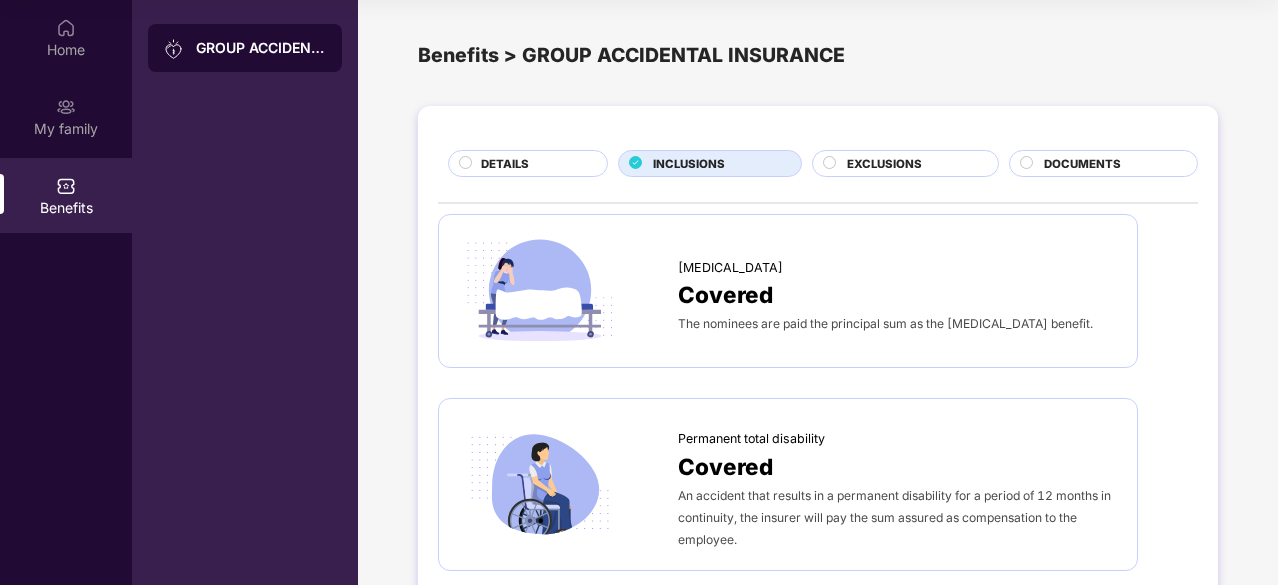 click on "DETAILS" at bounding box center (534, 165) 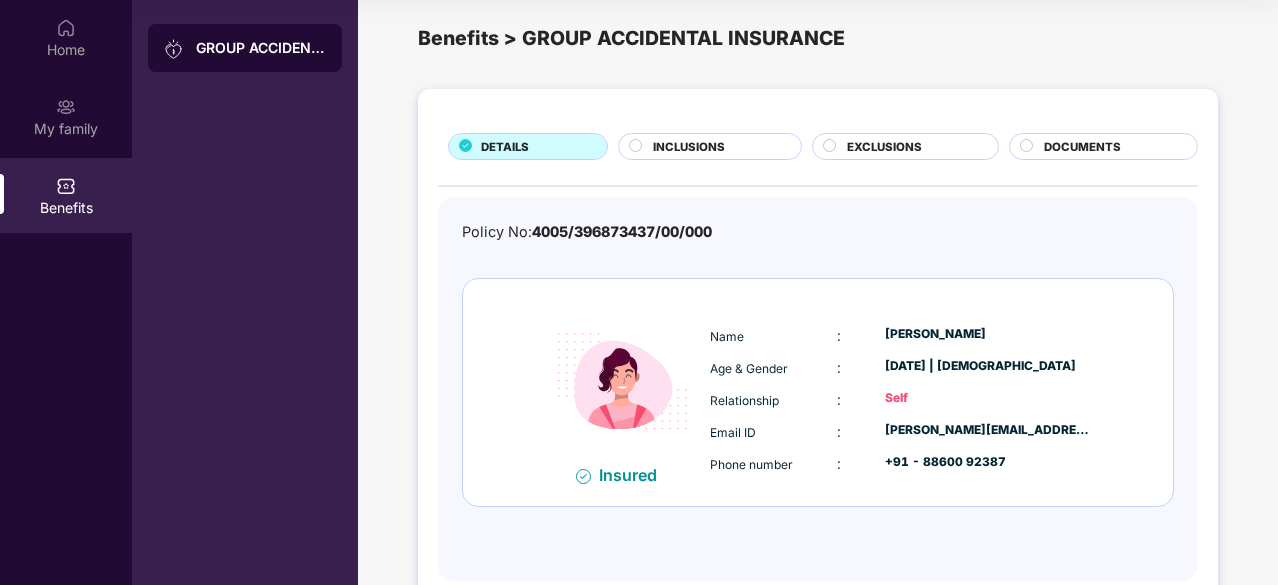 scroll, scrollTop: 0, scrollLeft: 0, axis: both 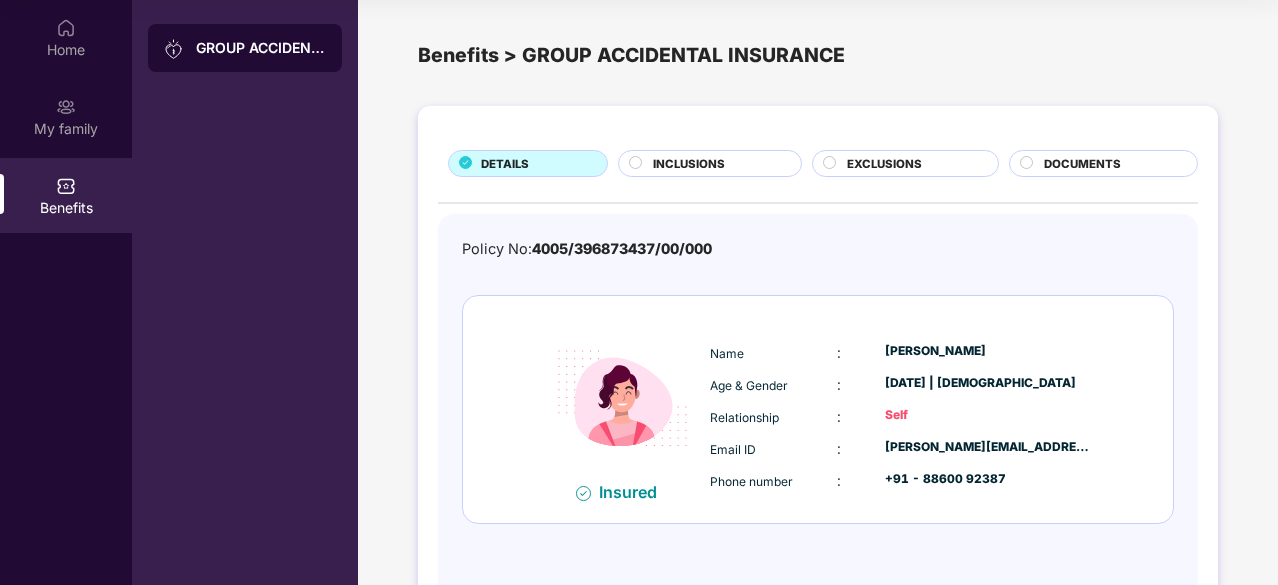 click on "INCLUSIONS" at bounding box center [689, 164] 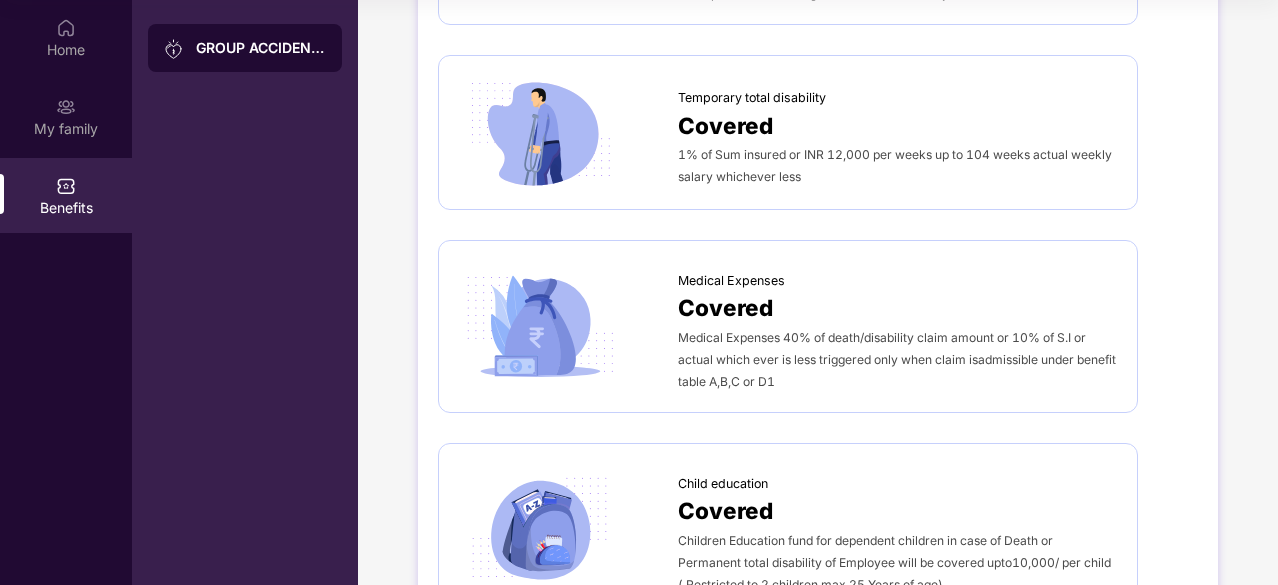 scroll, scrollTop: 749, scrollLeft: 0, axis: vertical 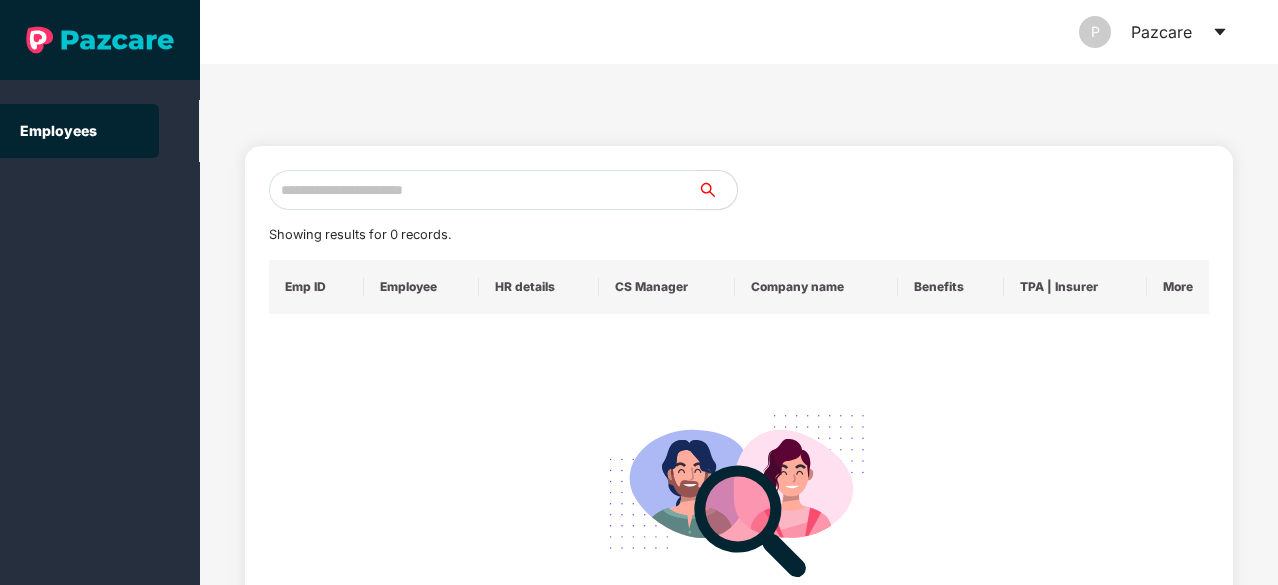 click at bounding box center [483, 190] 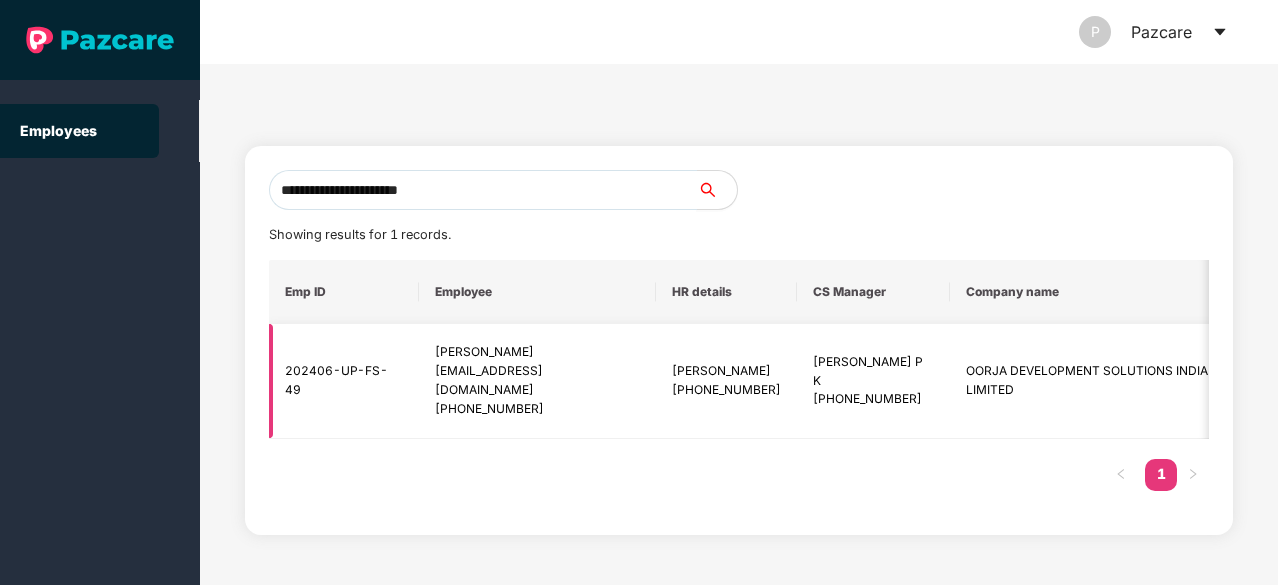 scroll, scrollTop: 8, scrollLeft: 0, axis: vertical 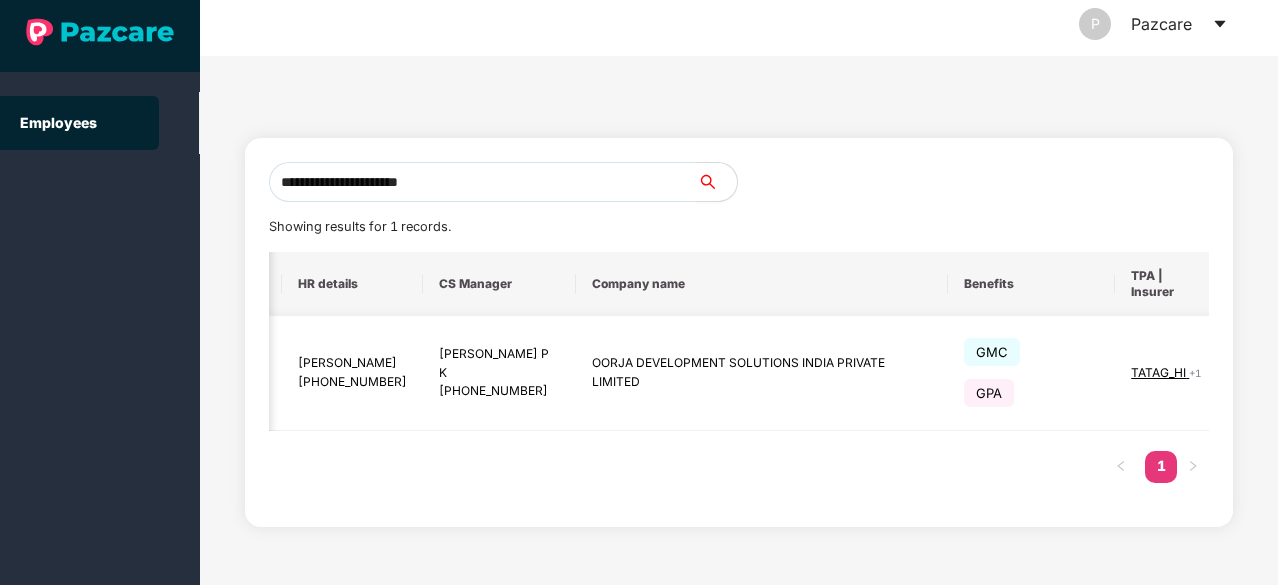 type on "**********" 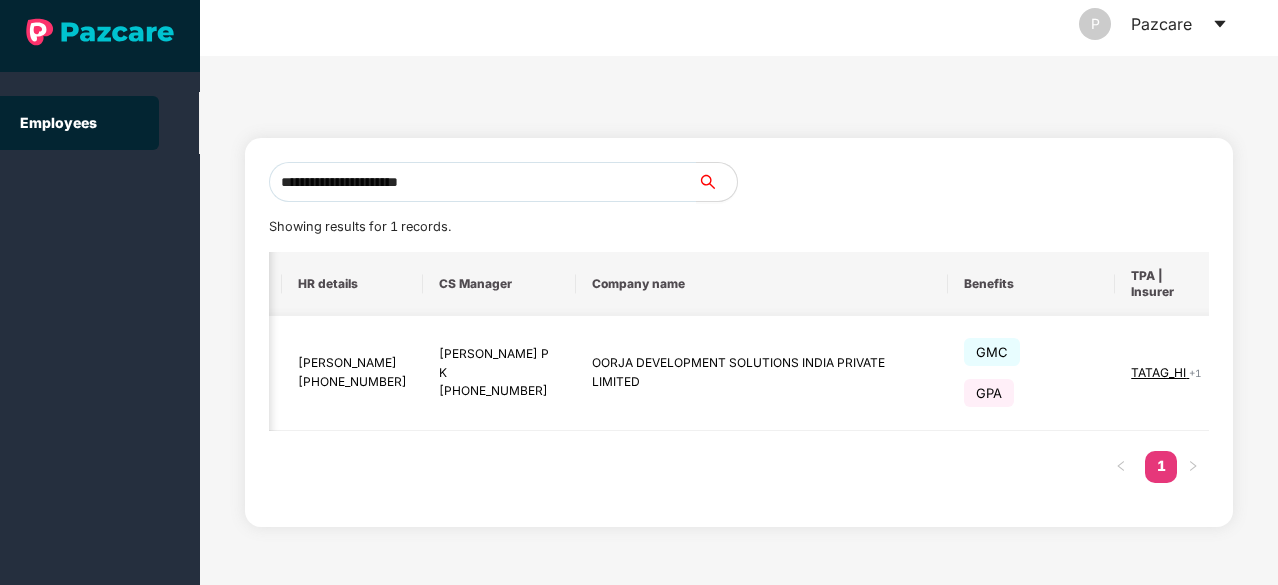 click at bounding box center [1265, 373] 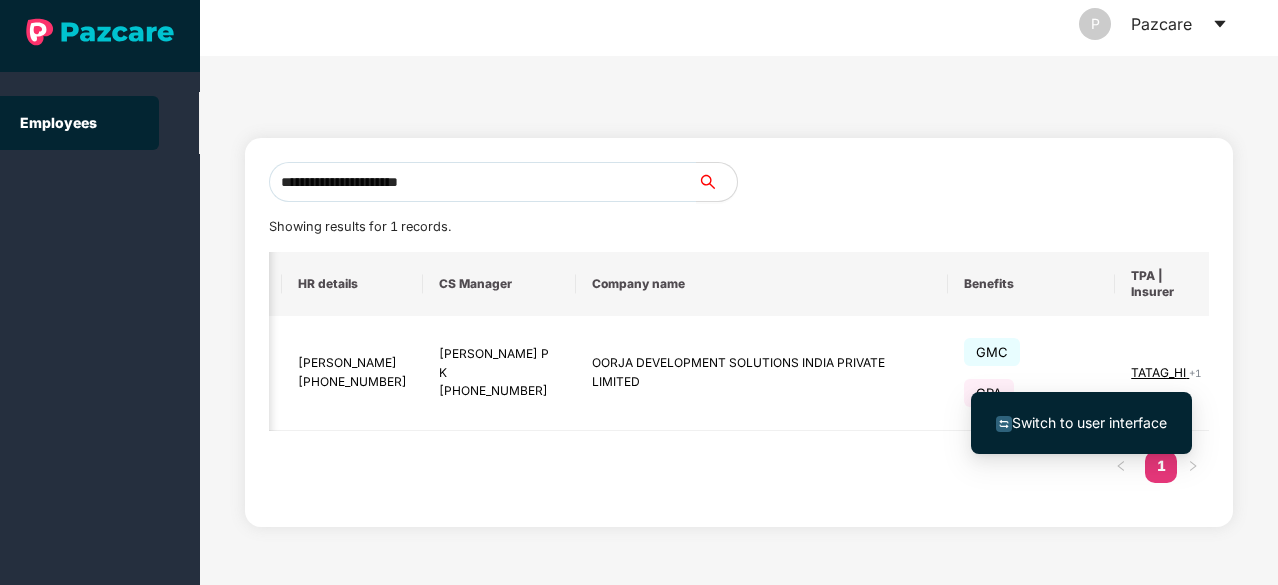 click on "Switch to user interface" at bounding box center (1089, 422) 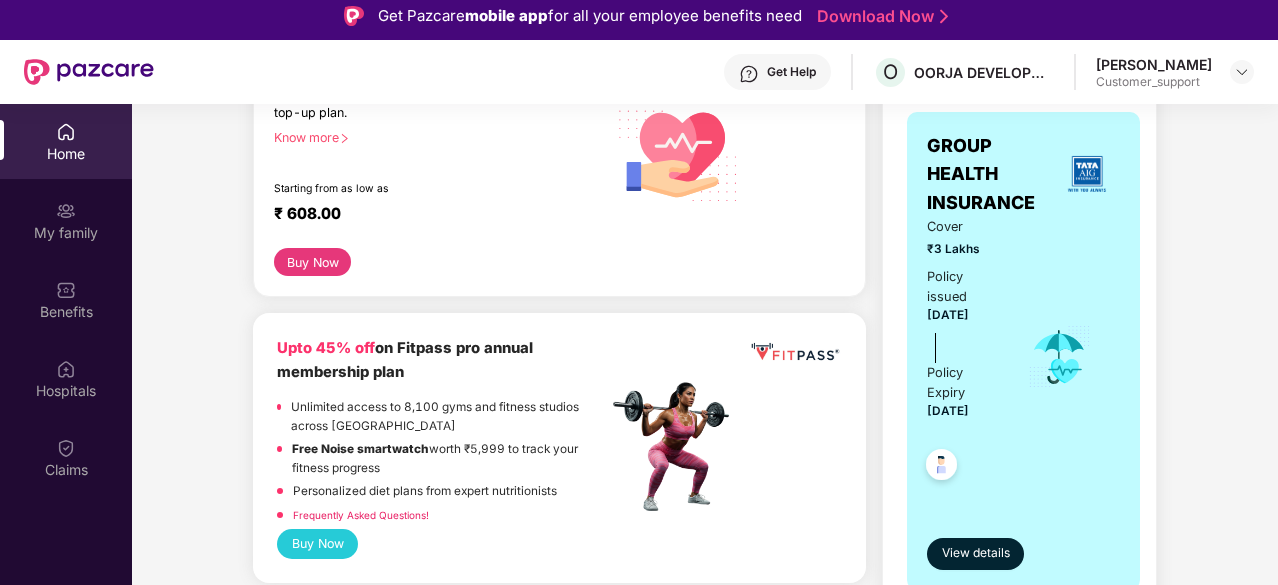 scroll, scrollTop: 333, scrollLeft: 0, axis: vertical 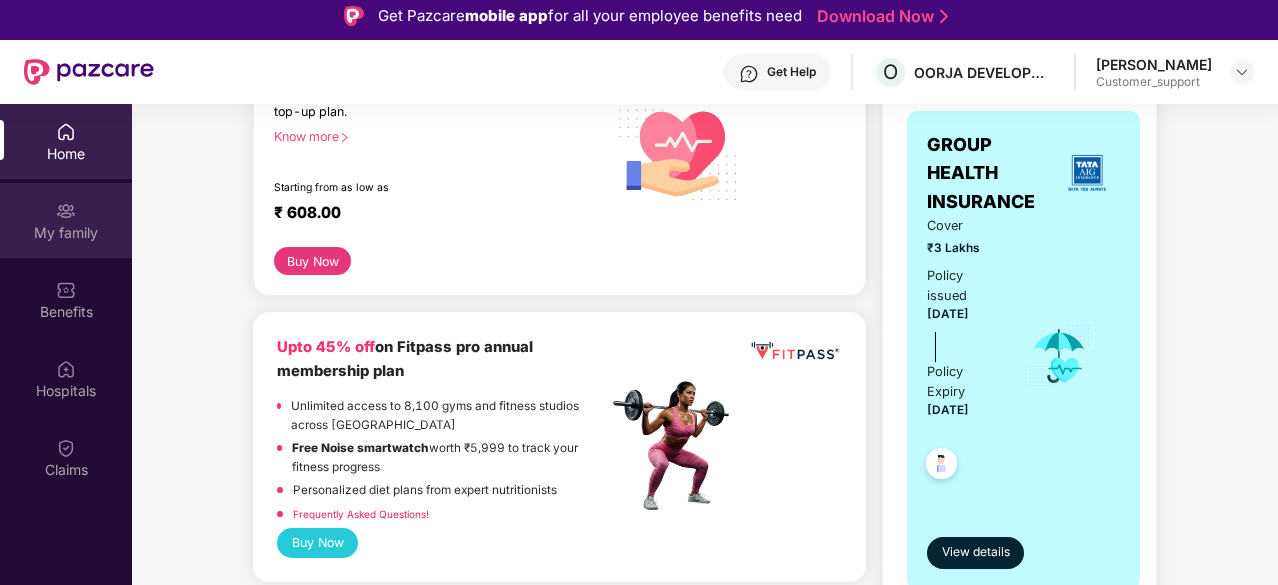 click on "My family" at bounding box center (66, 233) 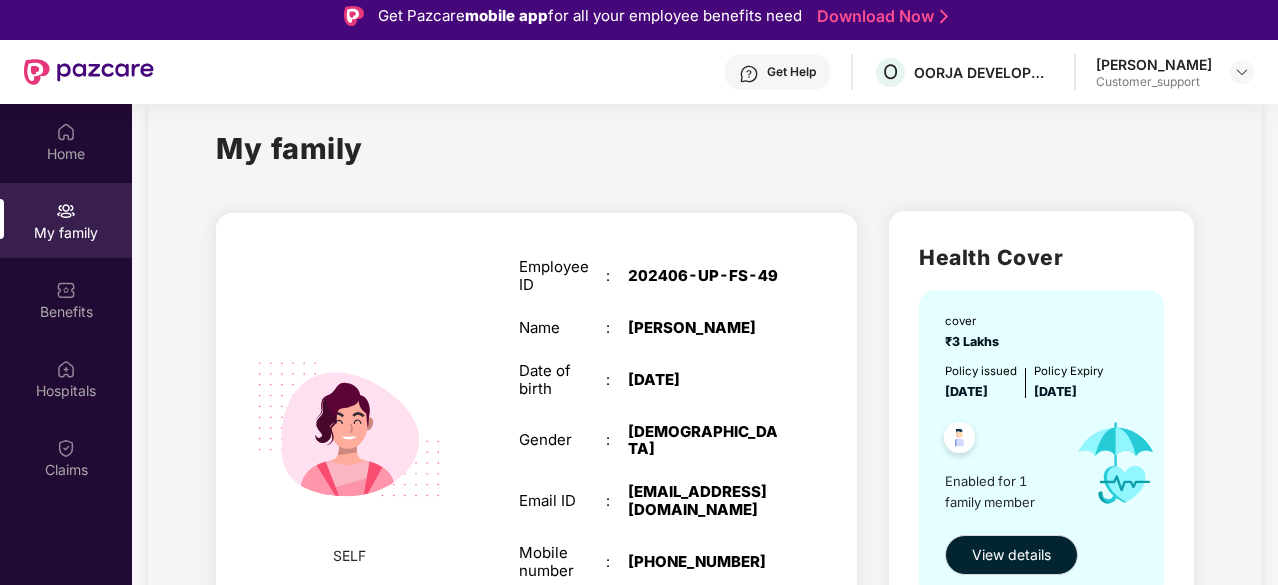 scroll, scrollTop: 0, scrollLeft: 0, axis: both 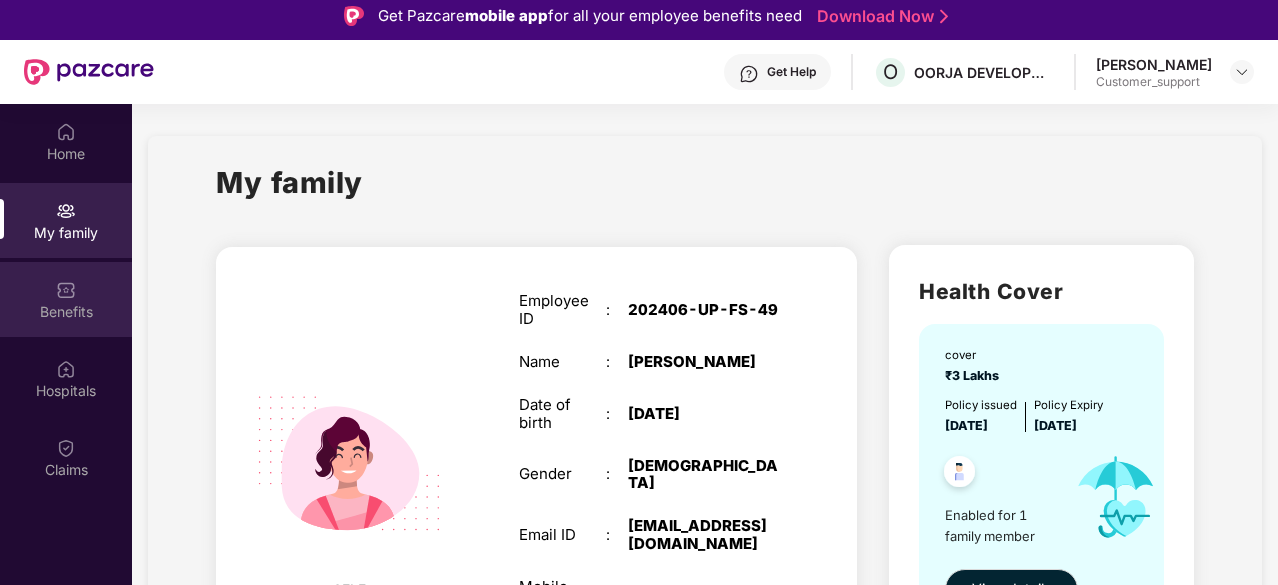 click at bounding box center [66, 290] 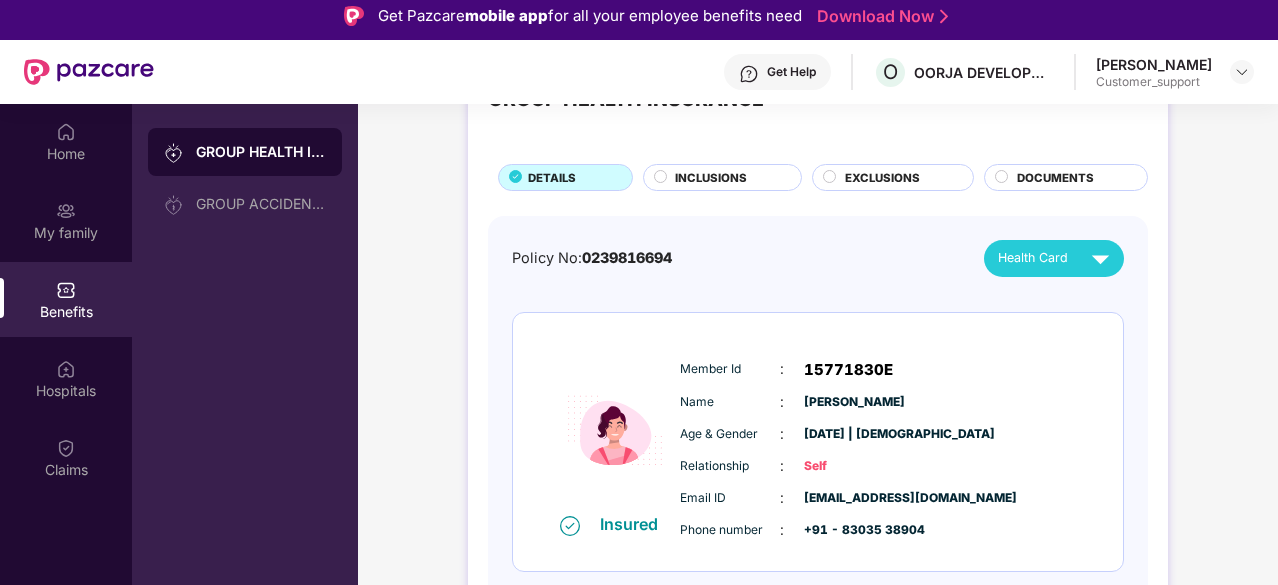 scroll, scrollTop: 85, scrollLeft: 0, axis: vertical 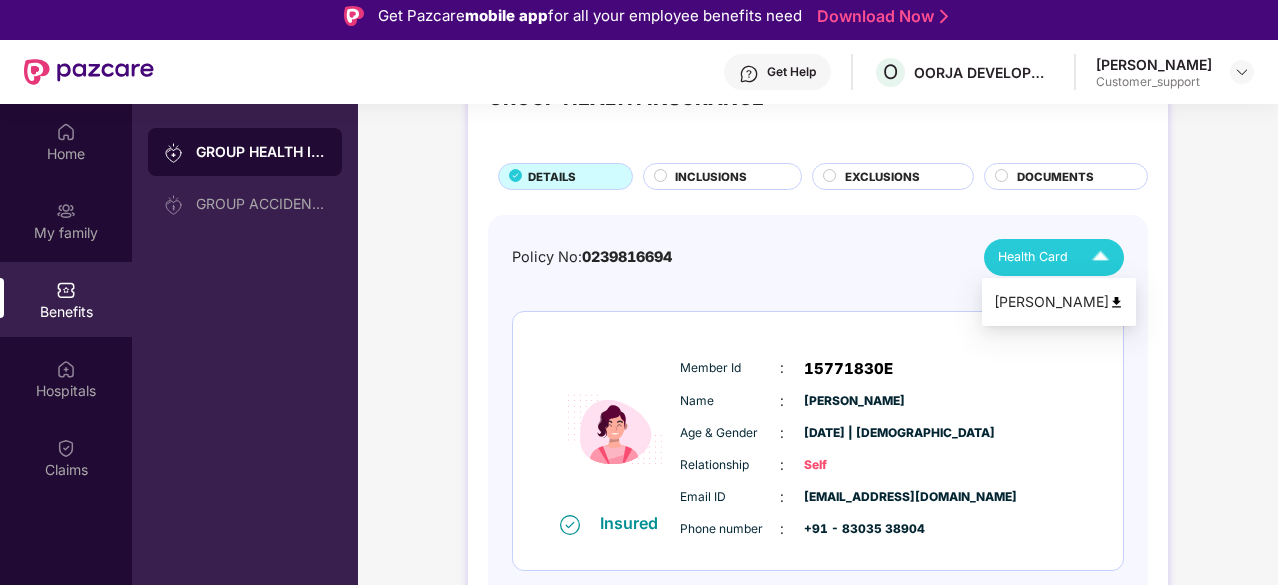click at bounding box center [1100, 257] 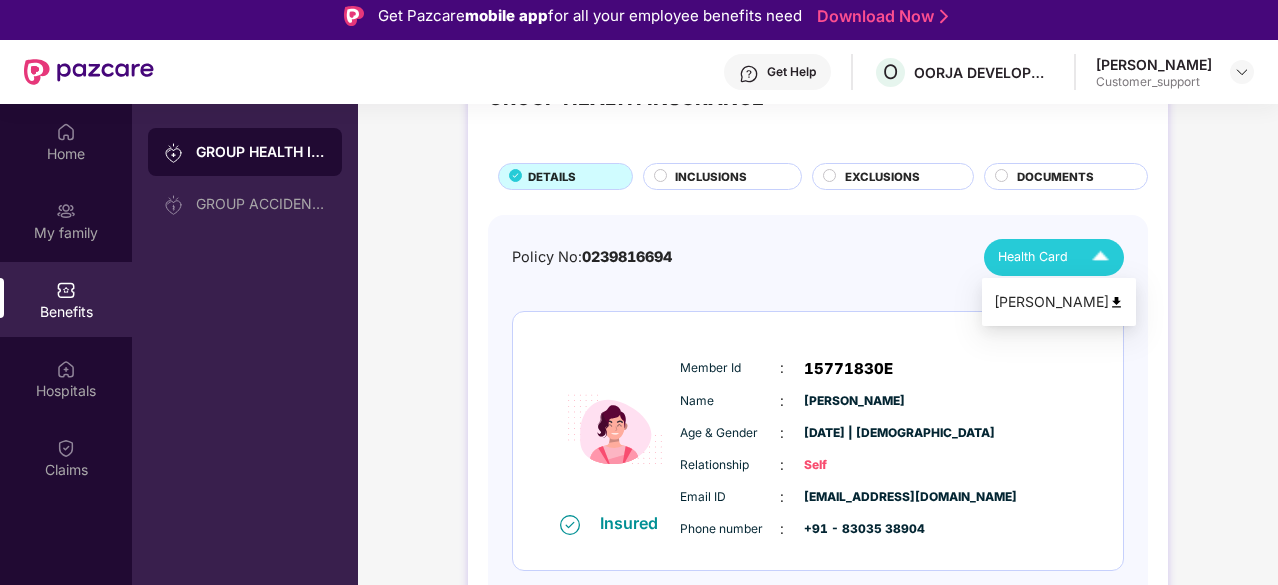 click on "Health Card" at bounding box center (1033, 257) 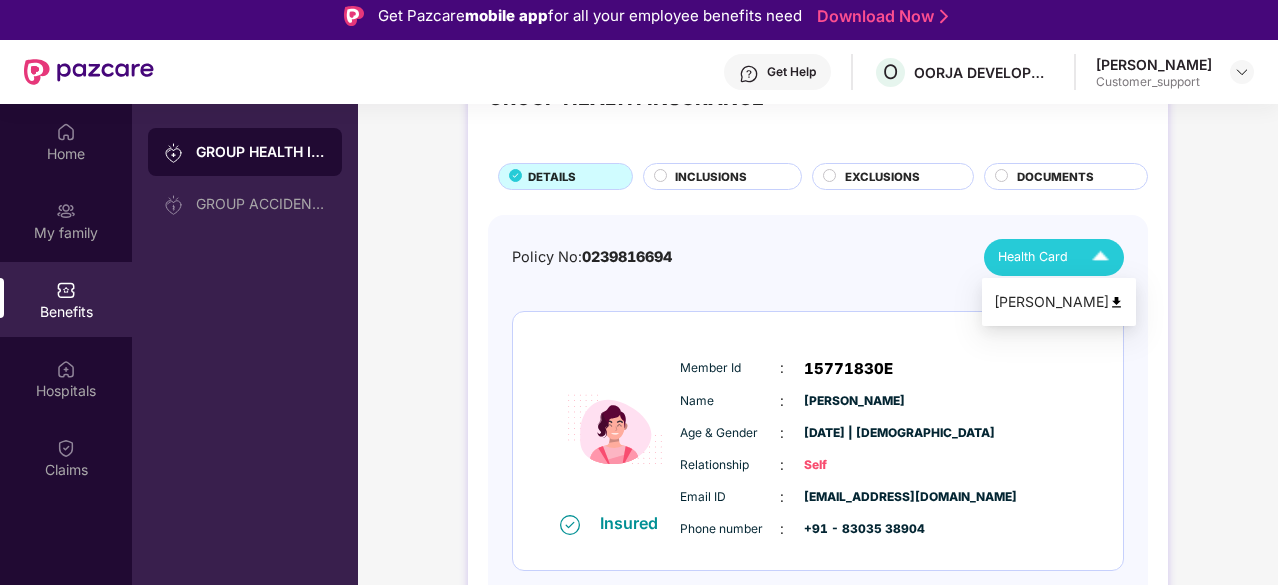 click on "[PERSON_NAME]" at bounding box center [1059, 302] 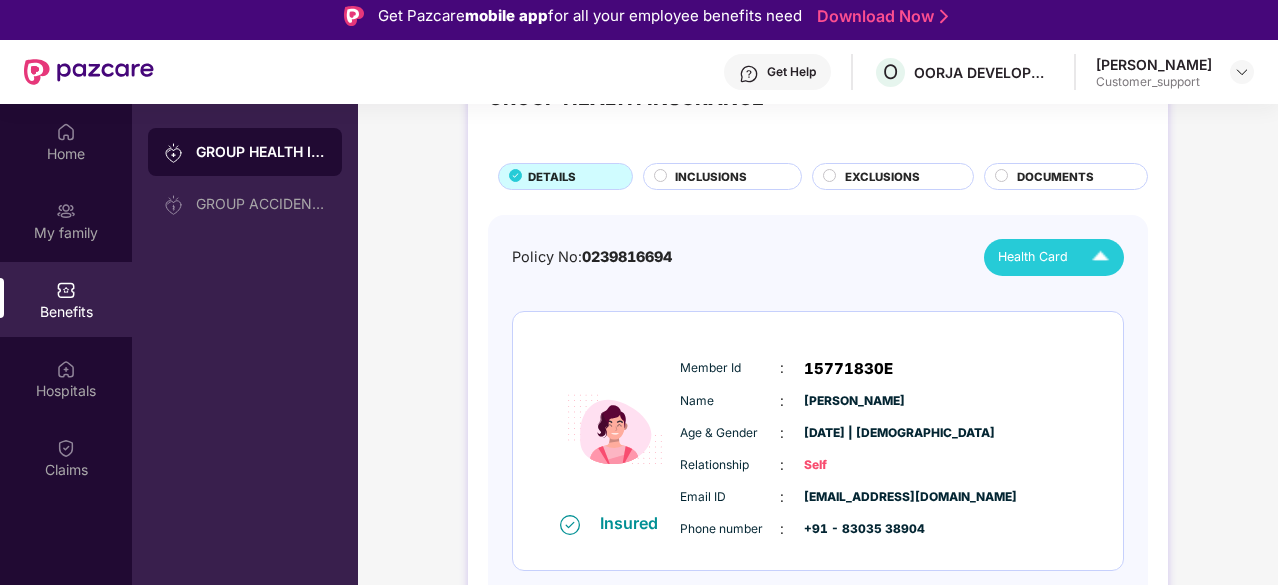 click on "INCLUSIONS" at bounding box center (711, 177) 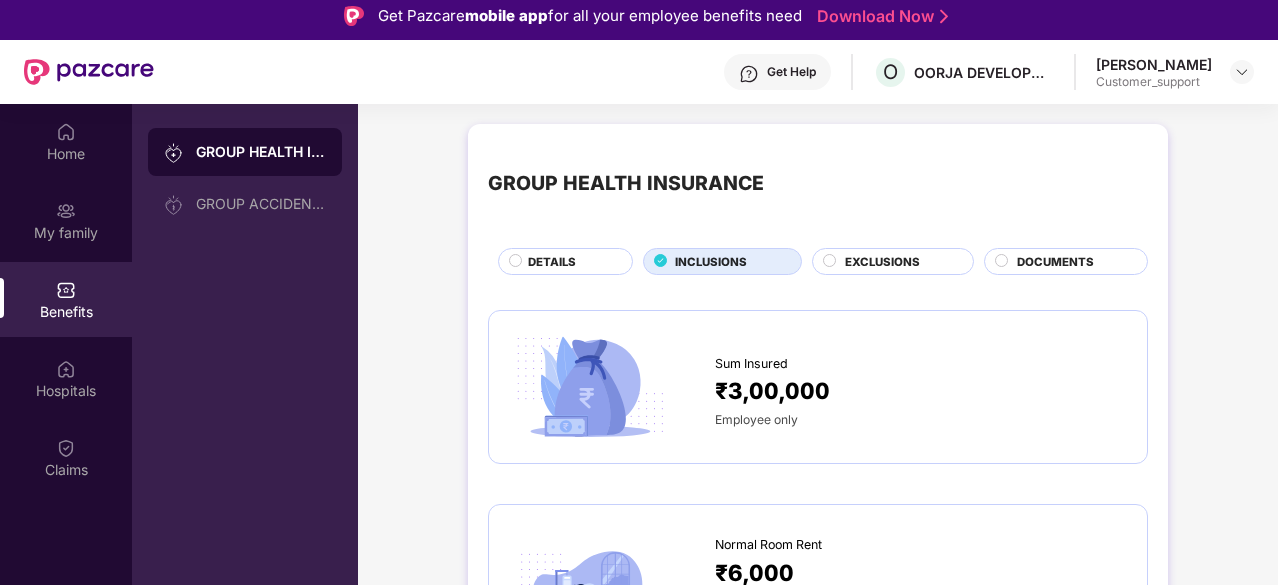 scroll, scrollTop: 1, scrollLeft: 0, axis: vertical 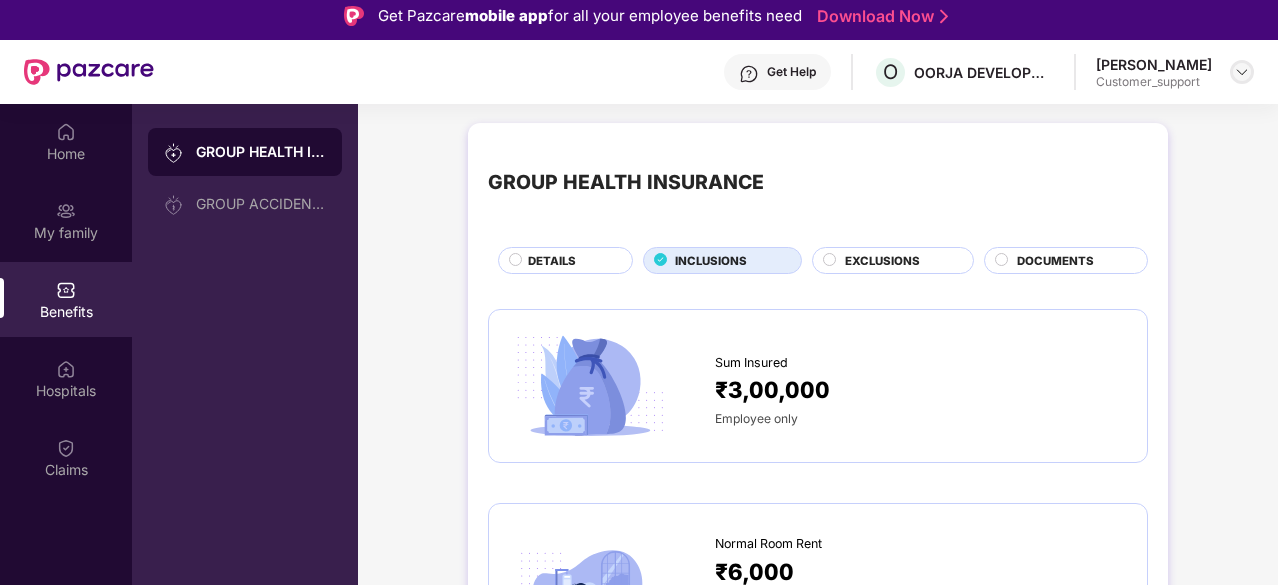 click at bounding box center (1242, 72) 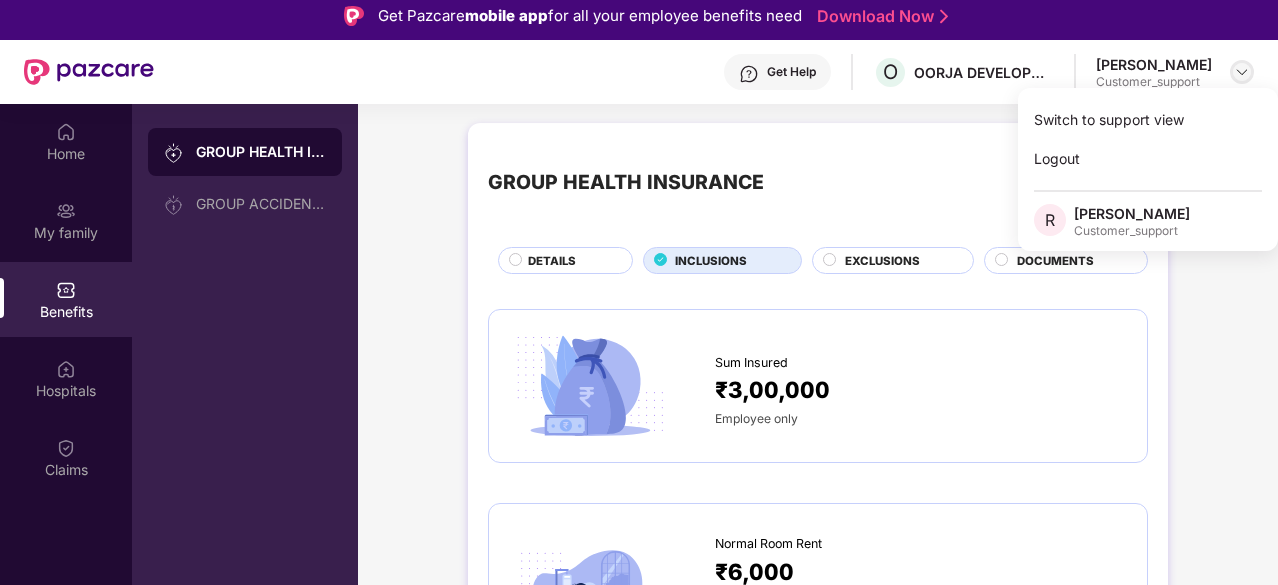 click at bounding box center (1242, 72) 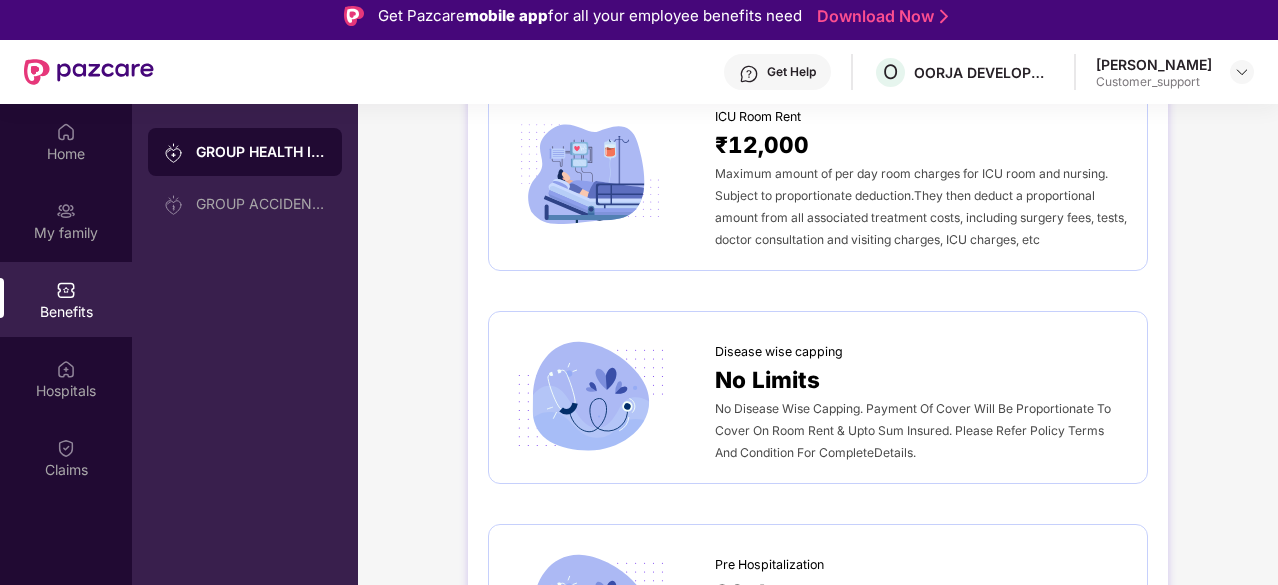 scroll, scrollTop: 662, scrollLeft: 0, axis: vertical 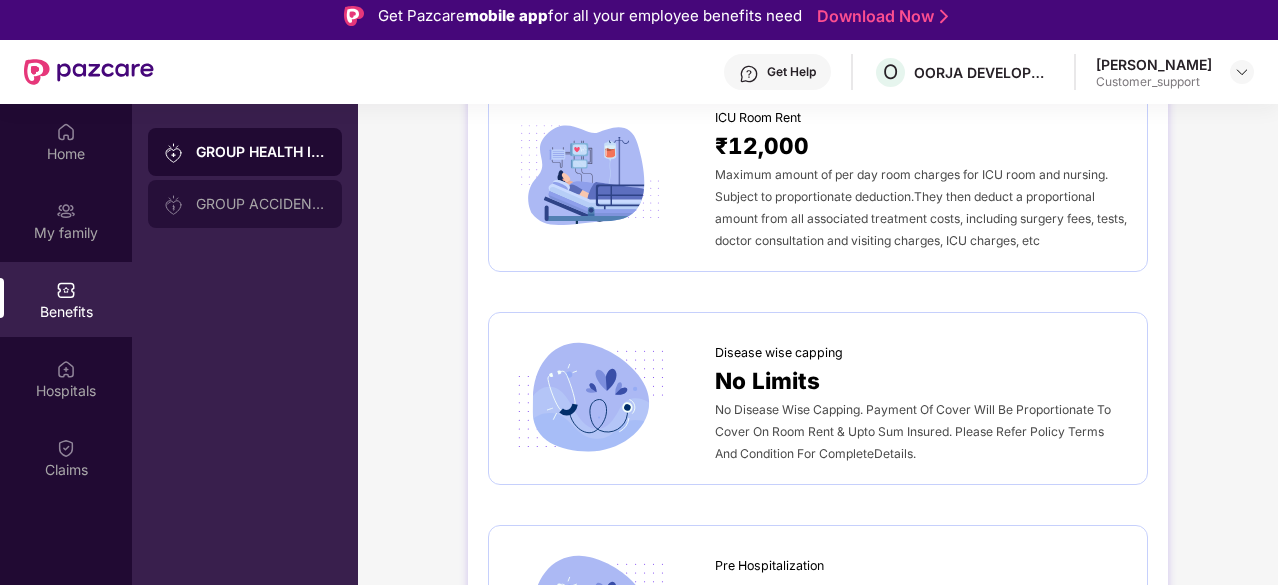click on "GROUP ACCIDENTAL INSURANCE" at bounding box center [245, 204] 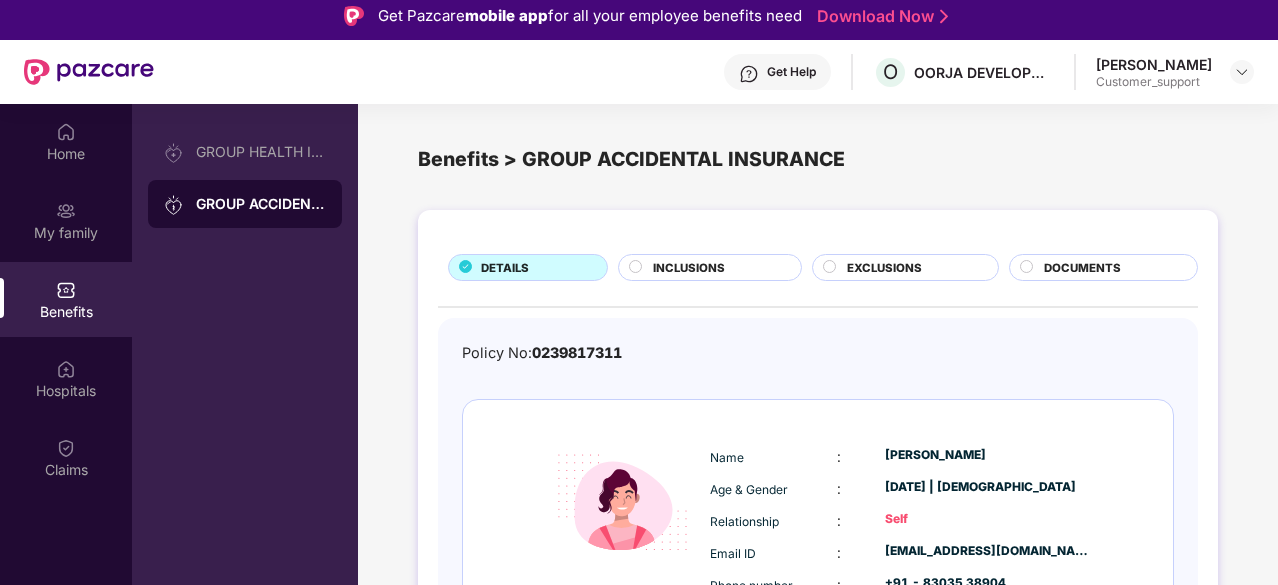 scroll, scrollTop: 61, scrollLeft: 0, axis: vertical 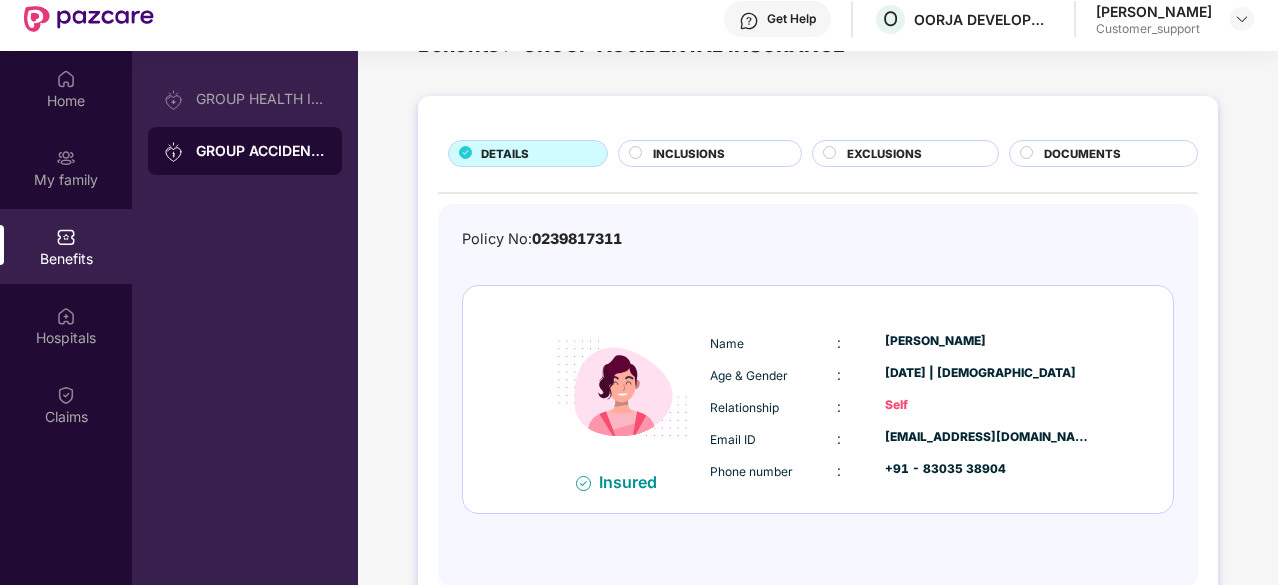 click on "INCLUSIONS" at bounding box center [689, 154] 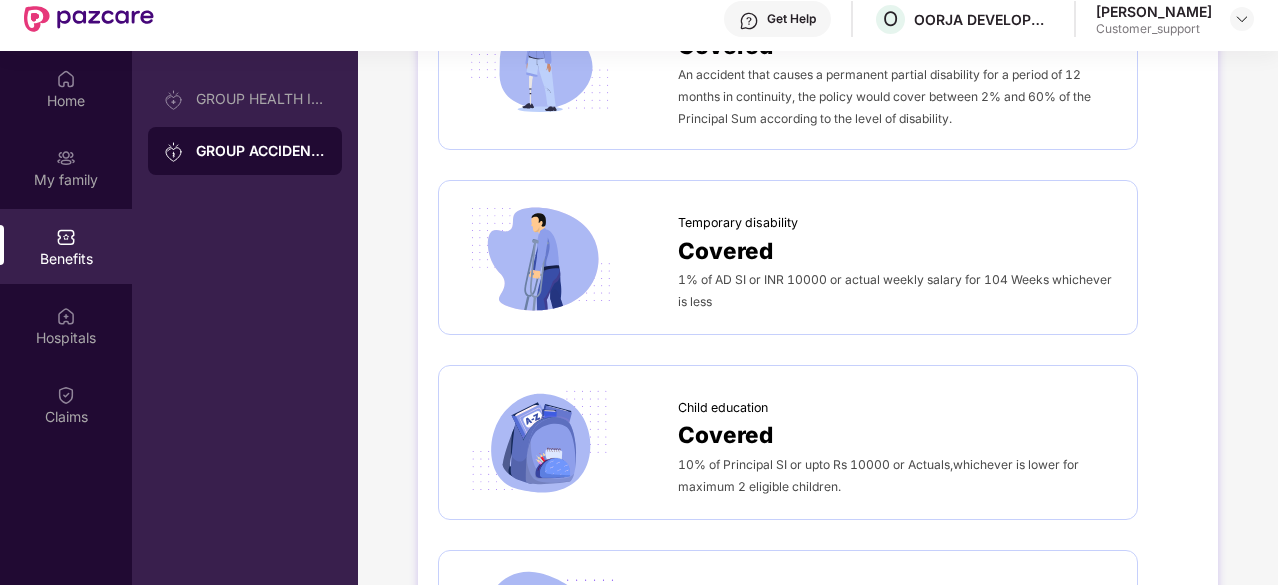 scroll, scrollTop: 718, scrollLeft: 0, axis: vertical 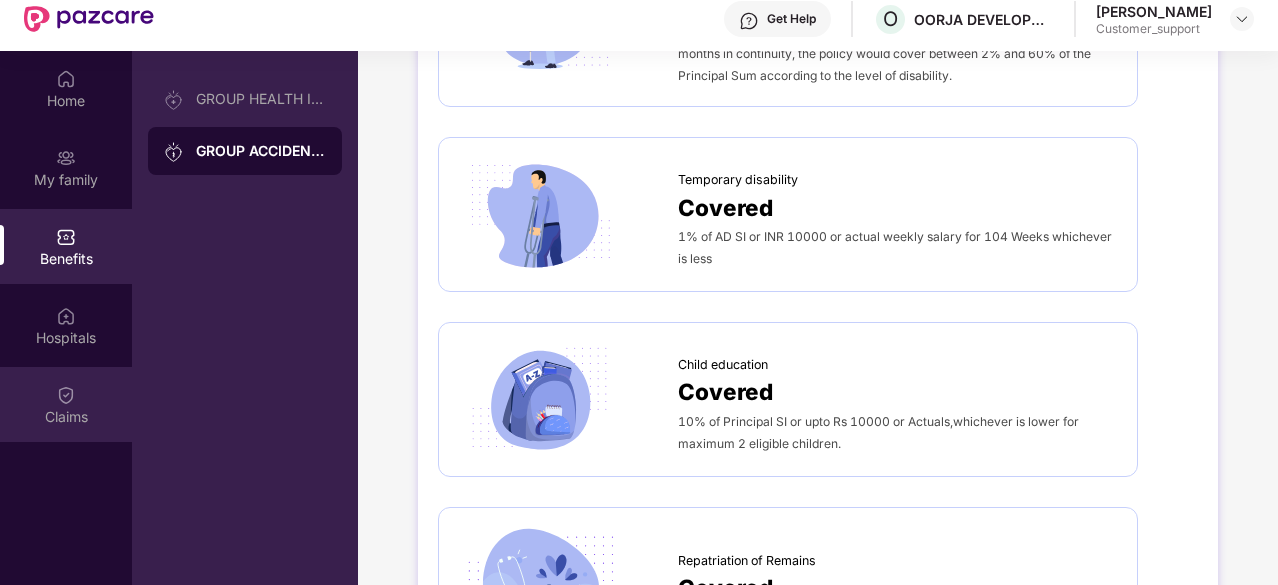 click at bounding box center [66, 395] 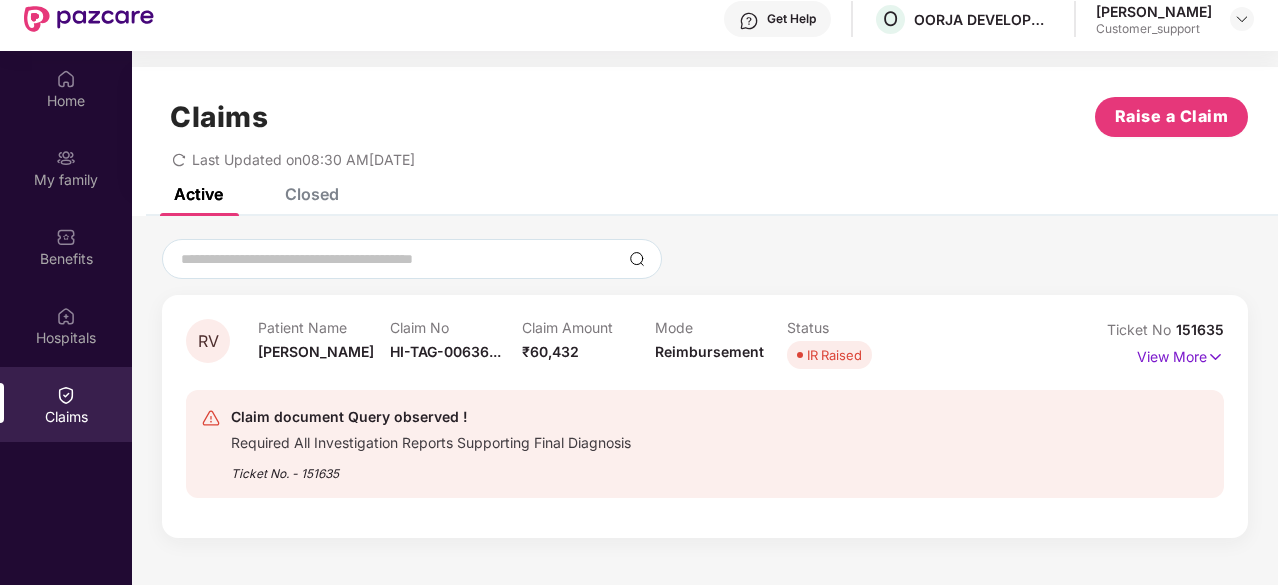 scroll, scrollTop: 112, scrollLeft: 0, axis: vertical 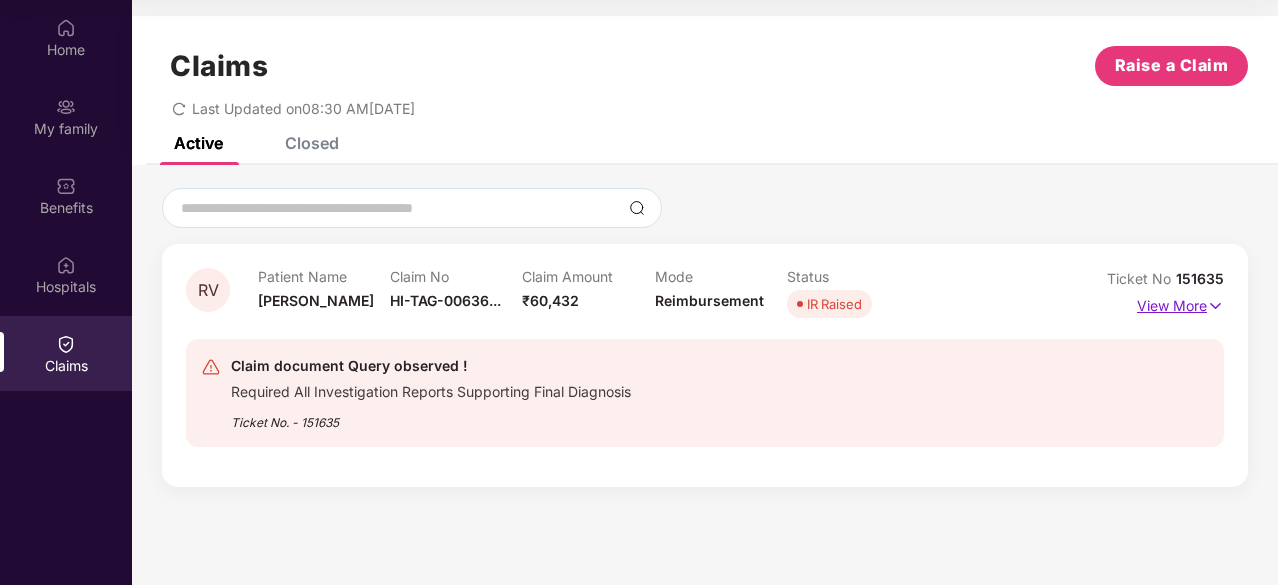 click on "View More" at bounding box center [1180, 303] 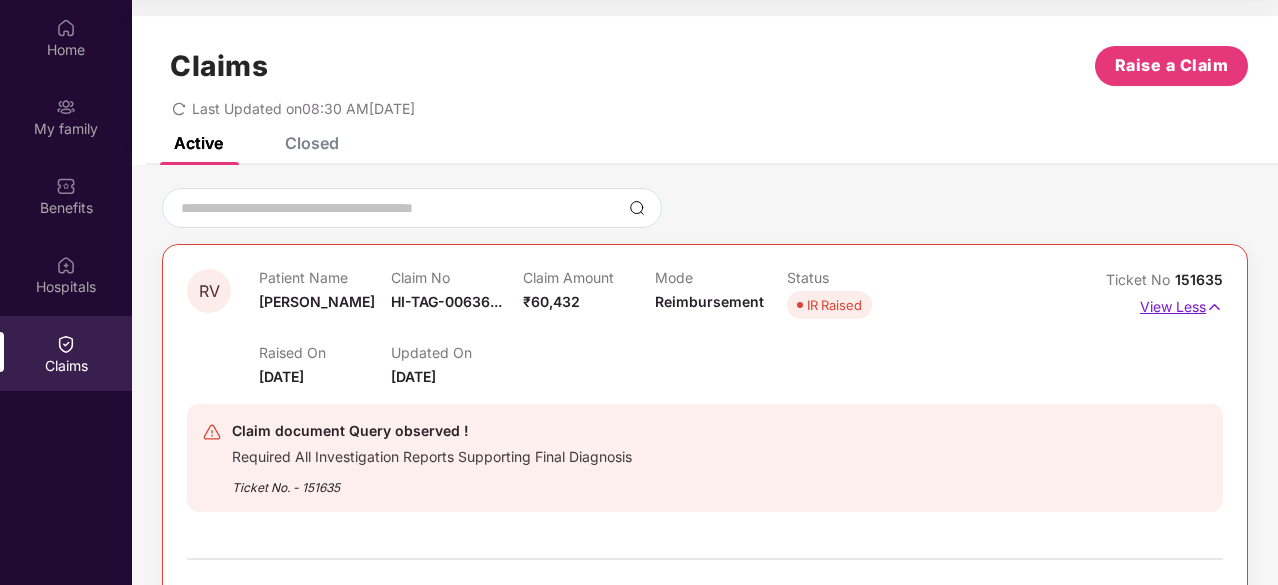 click on "View Less" at bounding box center [1181, 304] 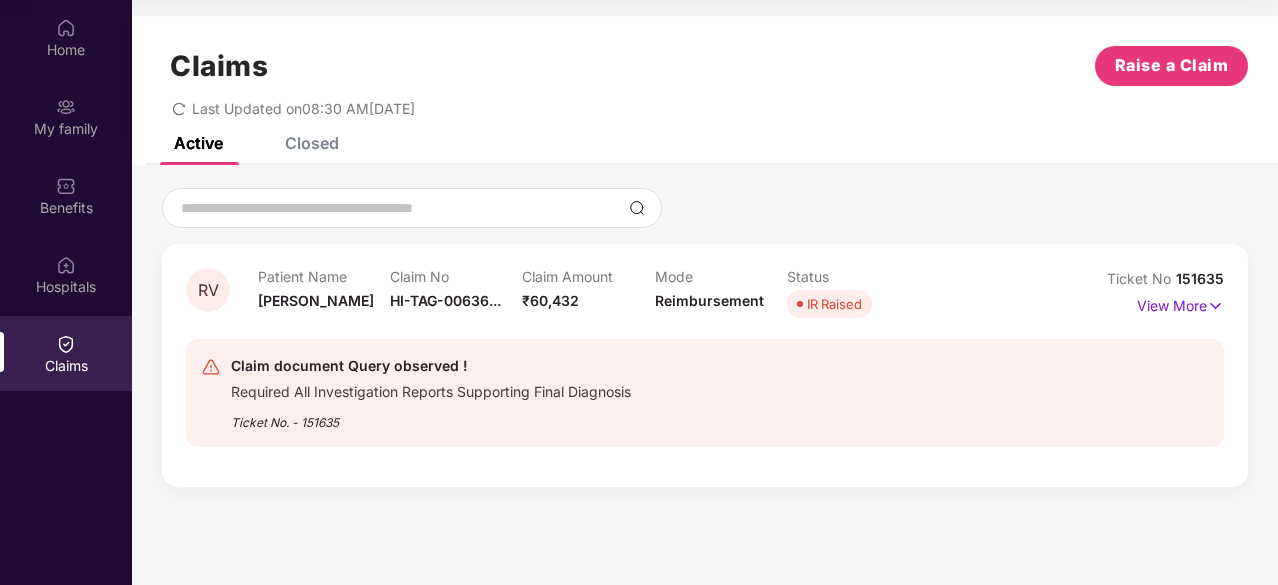 click on "IR Raised" at bounding box center [834, 304] 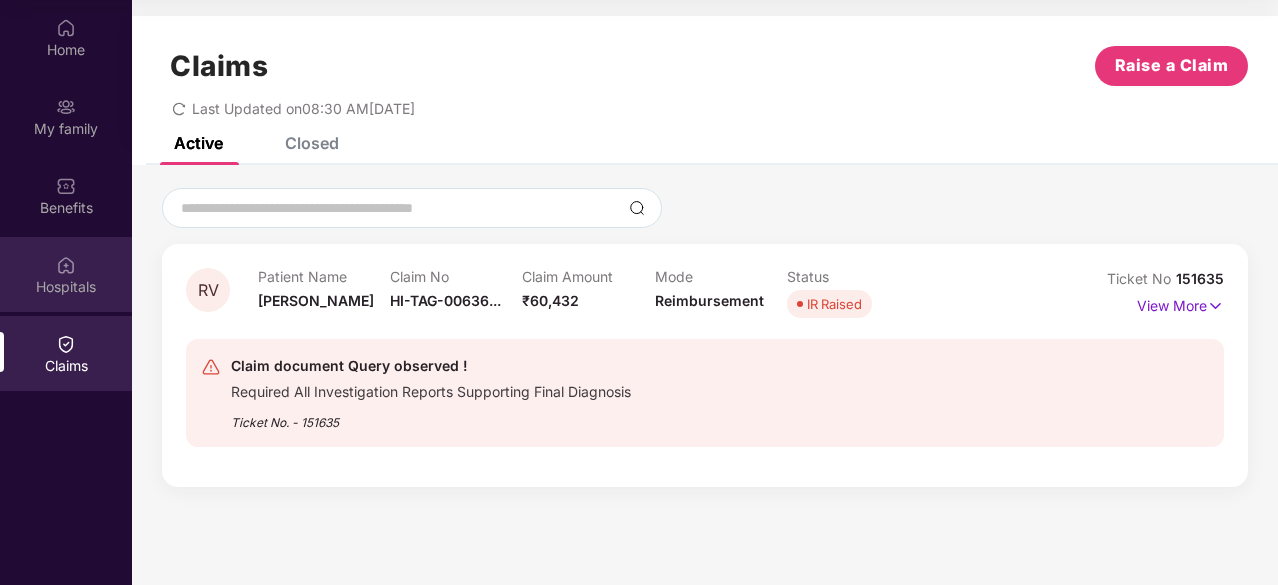 click on "Hospitals" at bounding box center (66, 287) 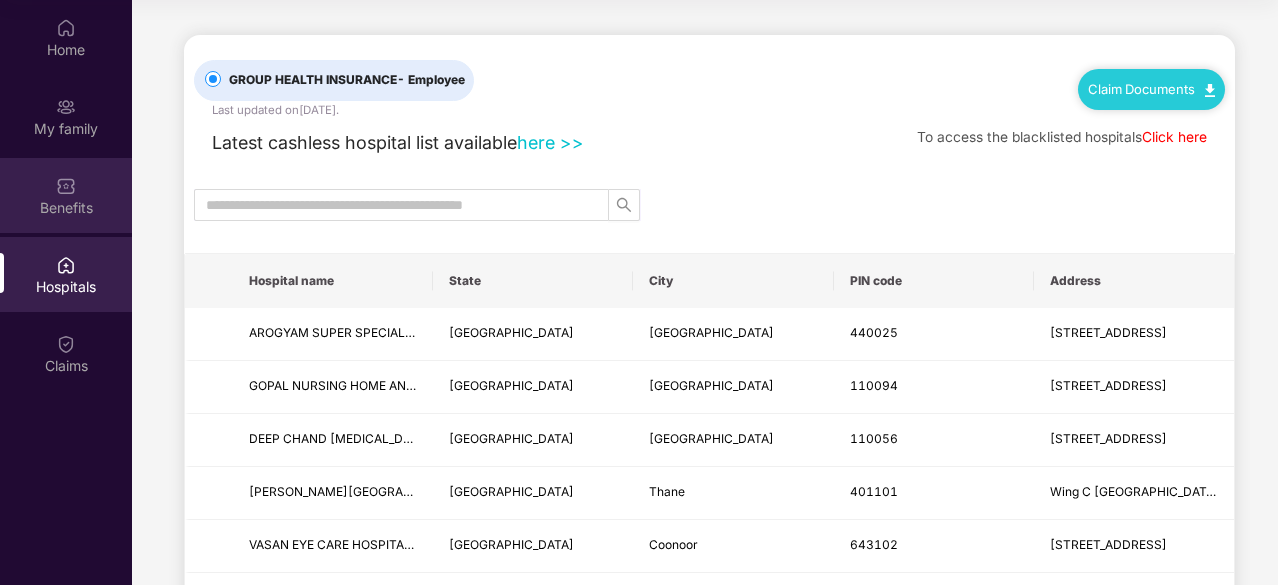 click on "Benefits" at bounding box center [66, 208] 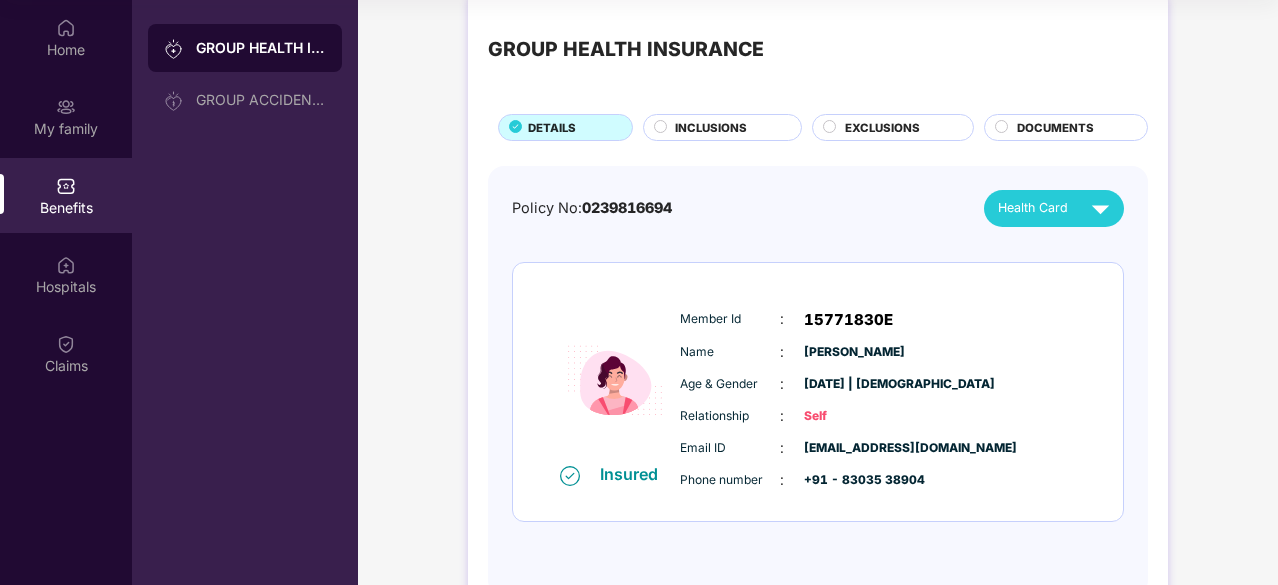 scroll, scrollTop: 0, scrollLeft: 0, axis: both 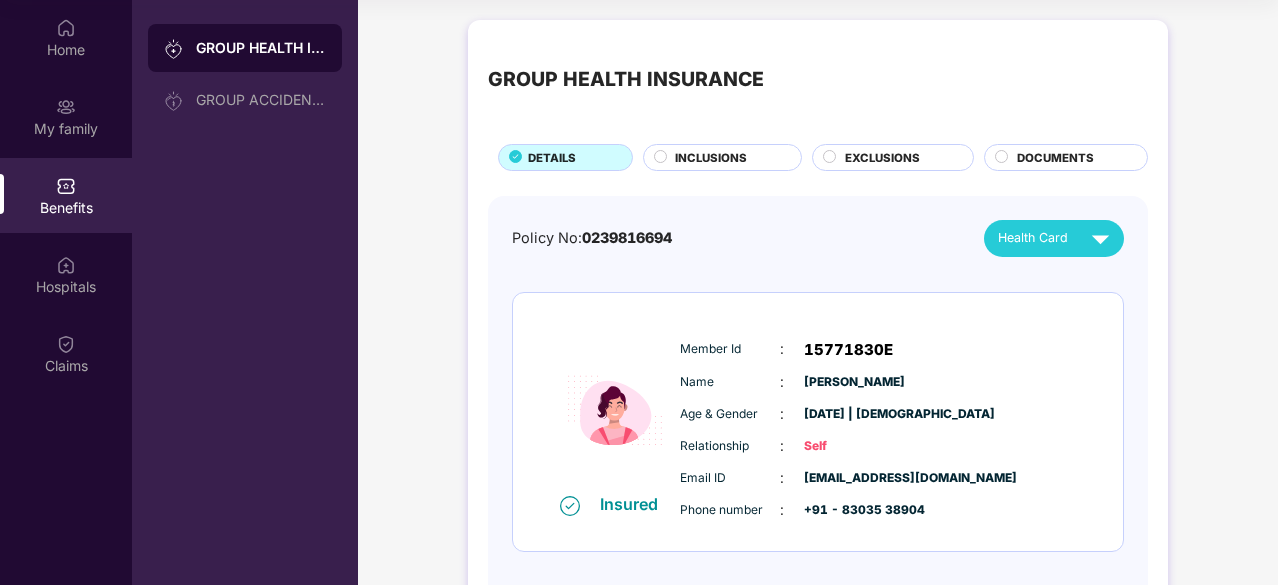 click on "INCLUSIONS" at bounding box center (728, 159) 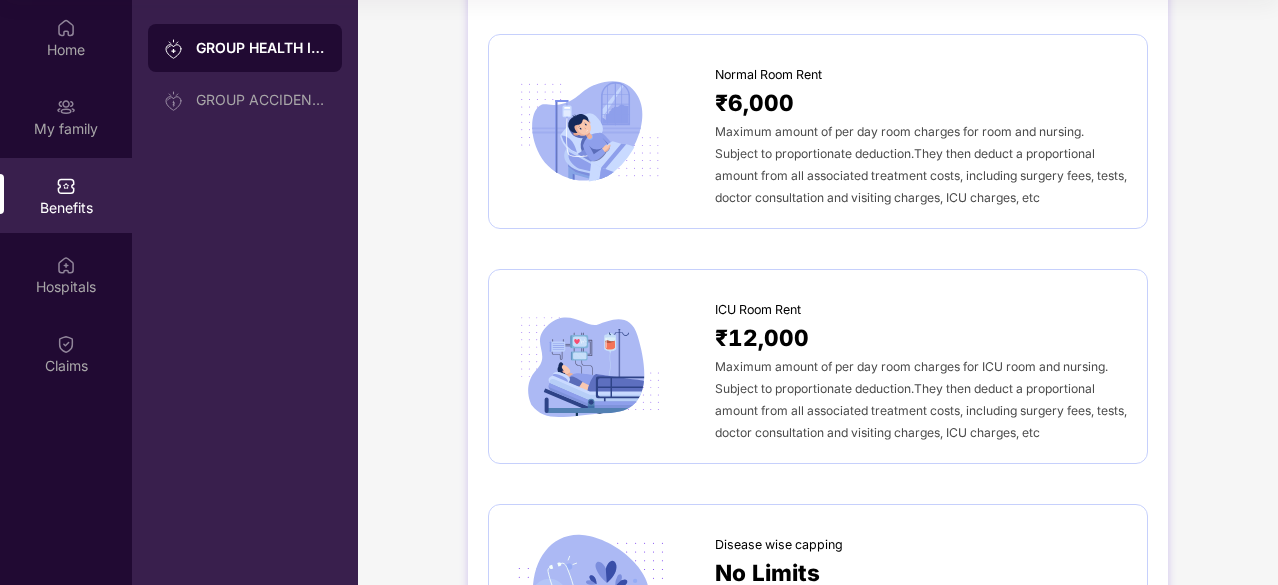 scroll, scrollTop: 365, scrollLeft: 0, axis: vertical 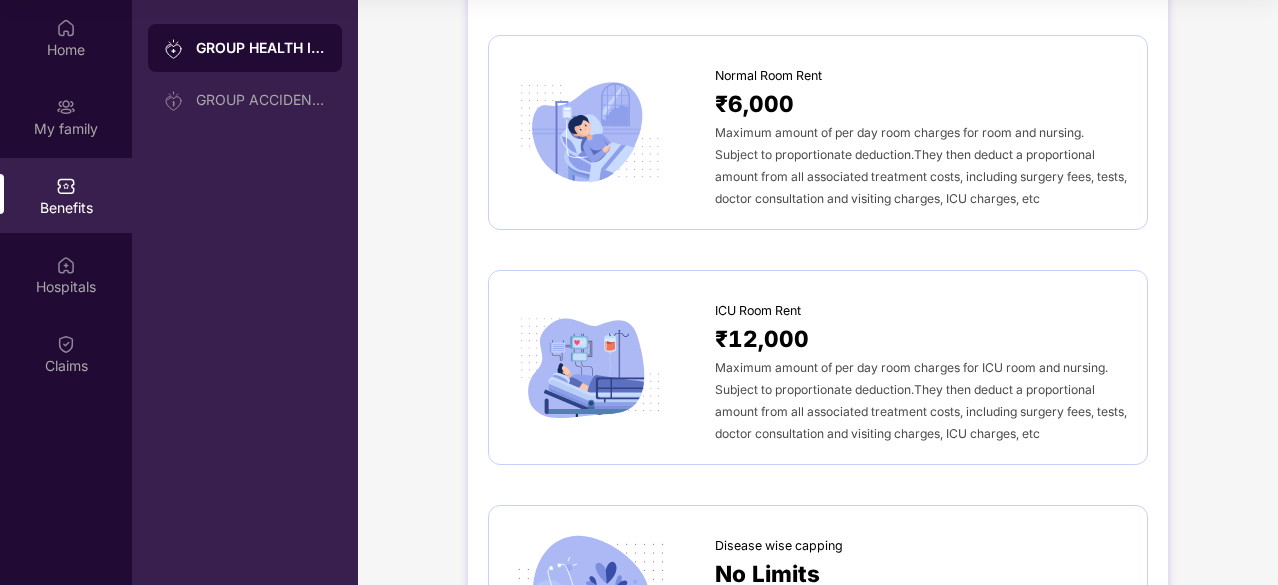 click on "₹12,000" at bounding box center (762, 338) 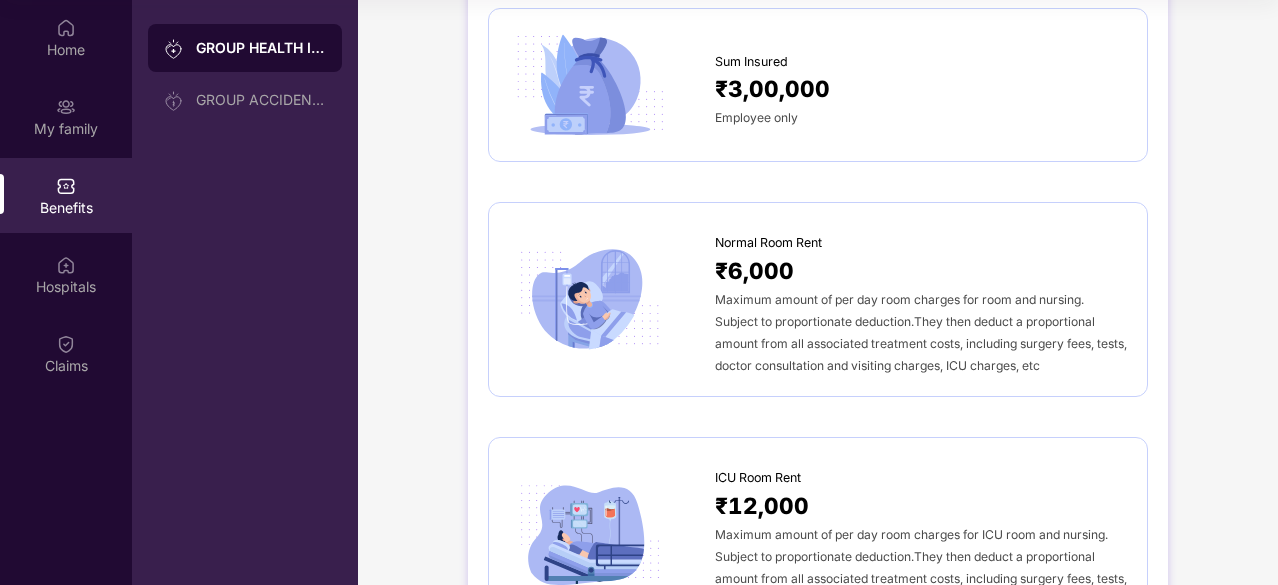 scroll, scrollTop: 199, scrollLeft: 0, axis: vertical 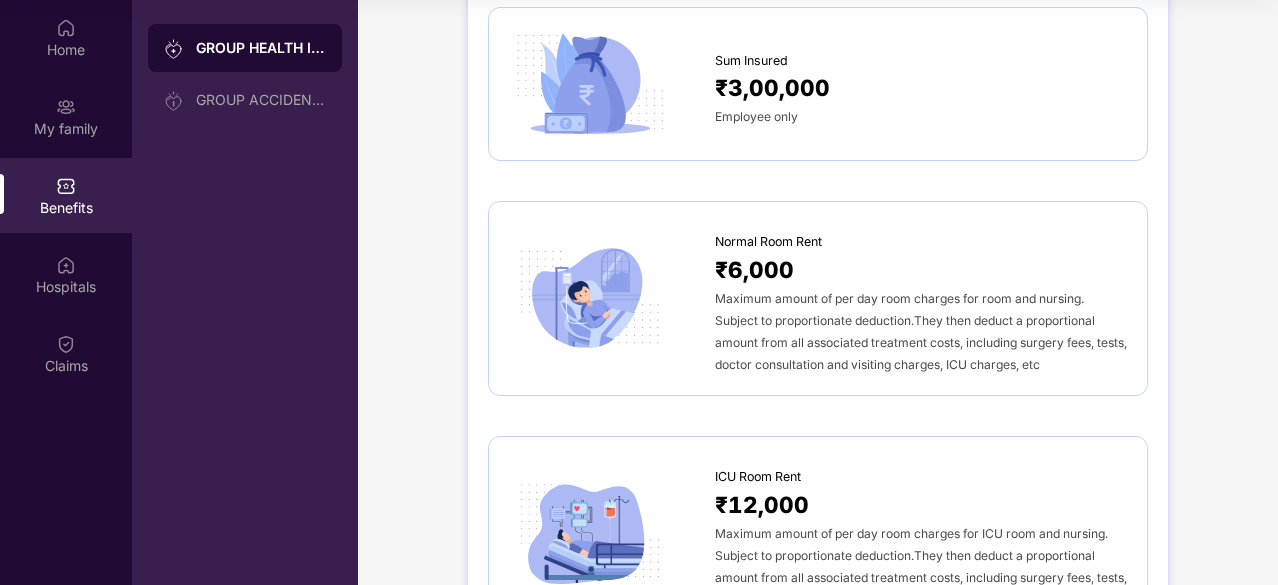 click on "Maximum amount of per day room charges for room and nursing. Subject to proportionate deduction.They then deduct a proportional amount from all associated treatment costs, including surgery fees, tests, doctor consultation and visiting charges, ICU charges, etc" at bounding box center [921, 331] 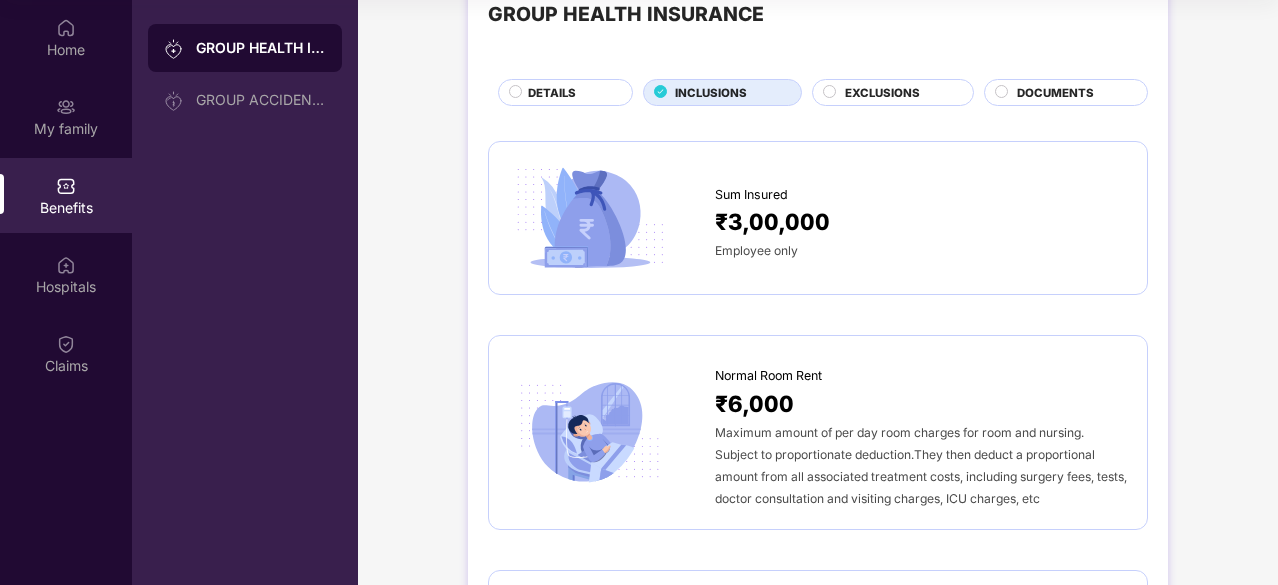 scroll, scrollTop: 0, scrollLeft: 0, axis: both 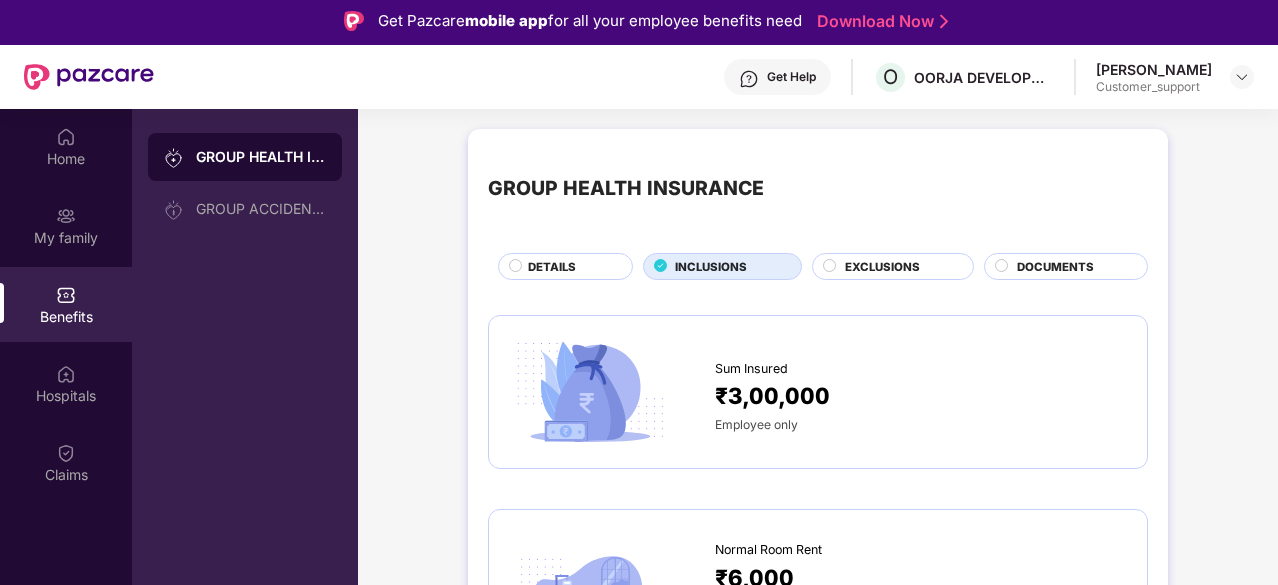 click on "EXCLUSIONS" at bounding box center [882, 267] 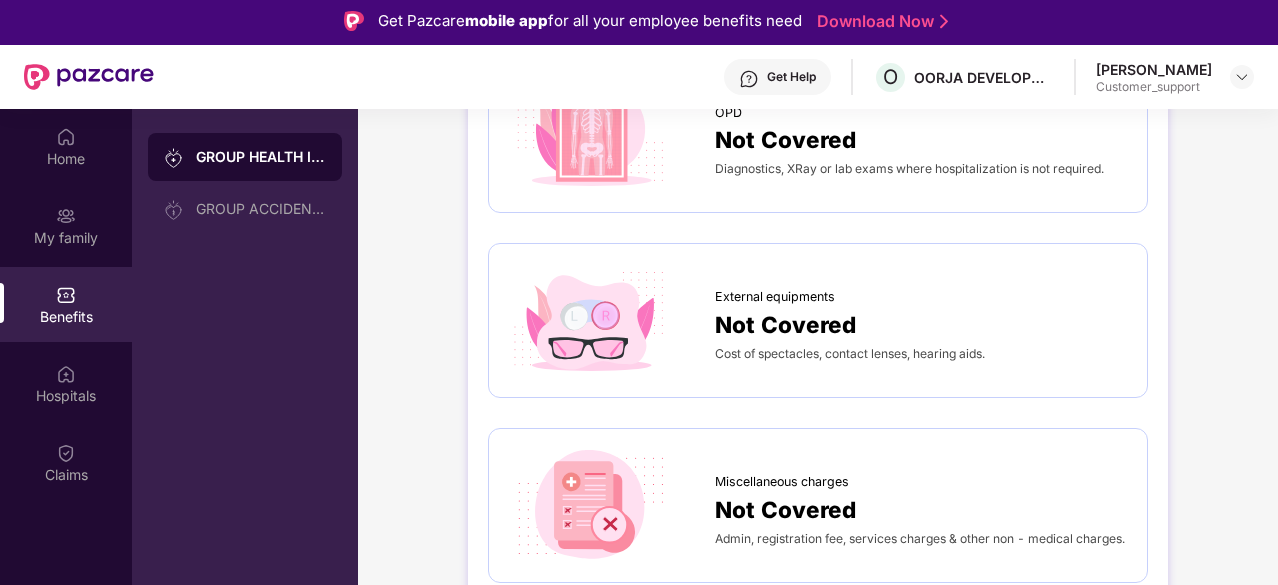 scroll, scrollTop: 287, scrollLeft: 0, axis: vertical 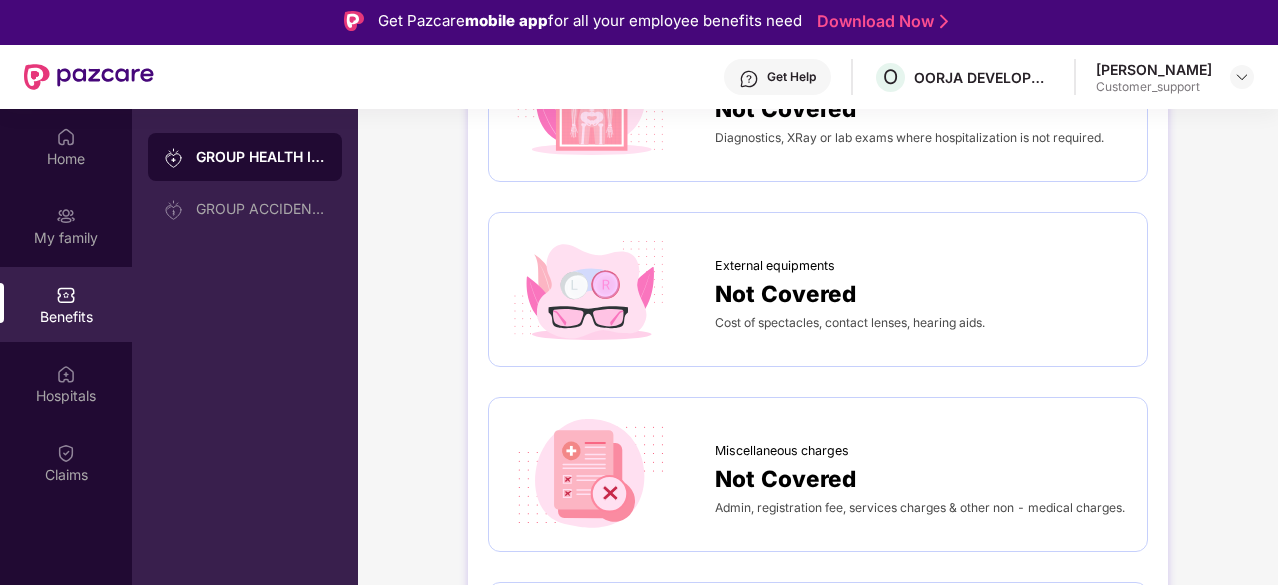 click on "Cost of spectacles, contact lenses, hearing aids." at bounding box center [850, 322] 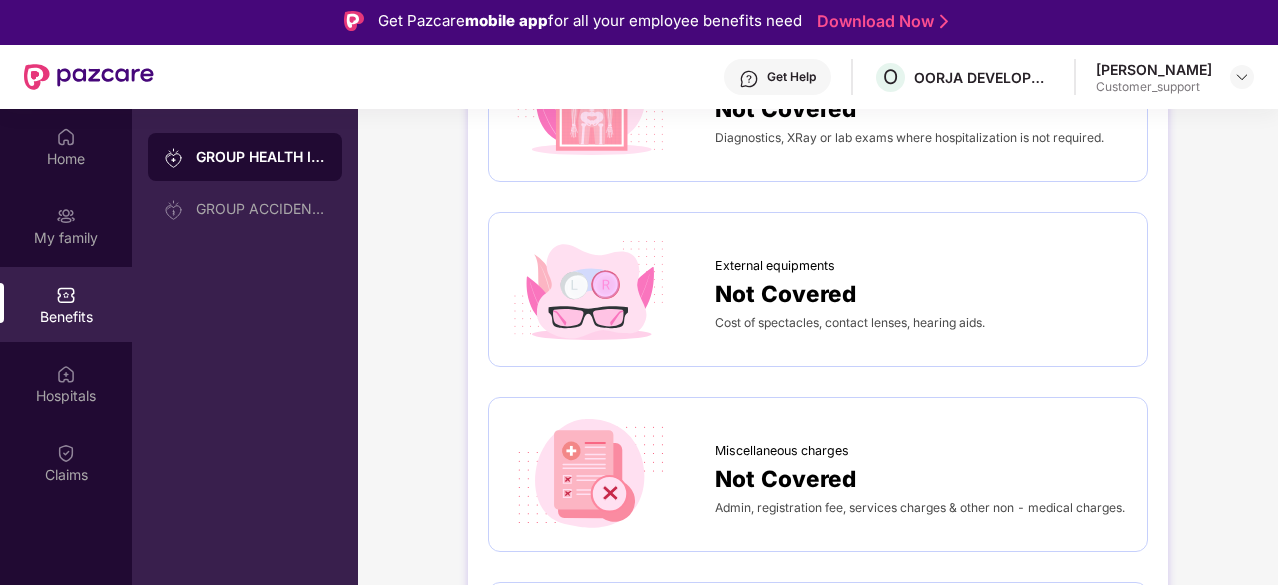 click on "Not Covered" at bounding box center (785, 293) 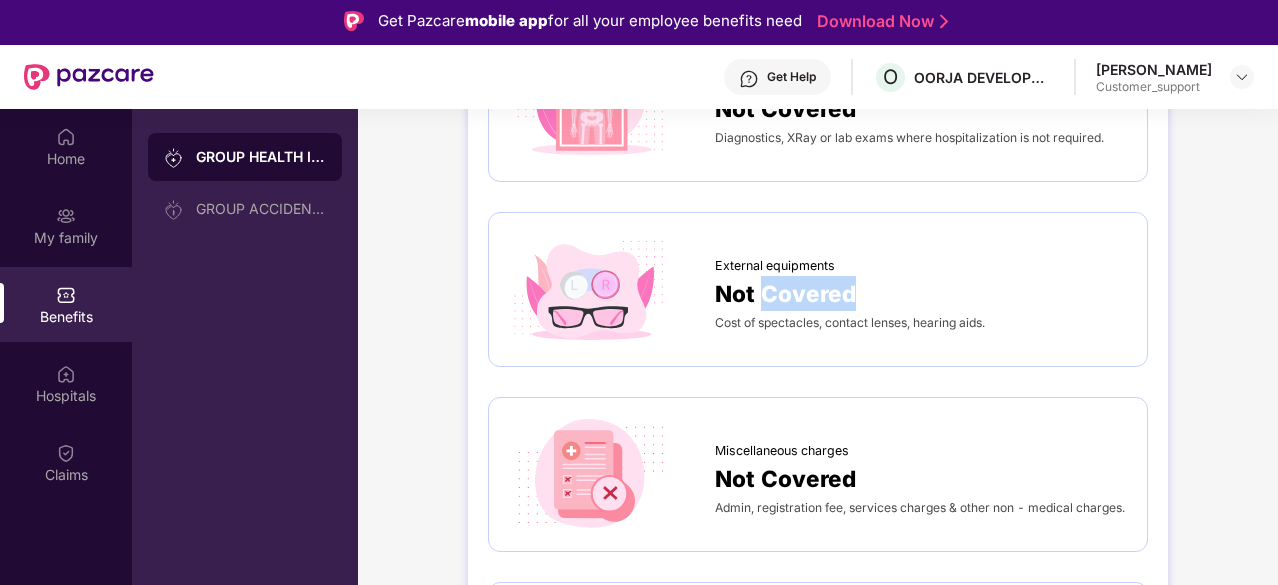 click on "Not Covered" at bounding box center (785, 293) 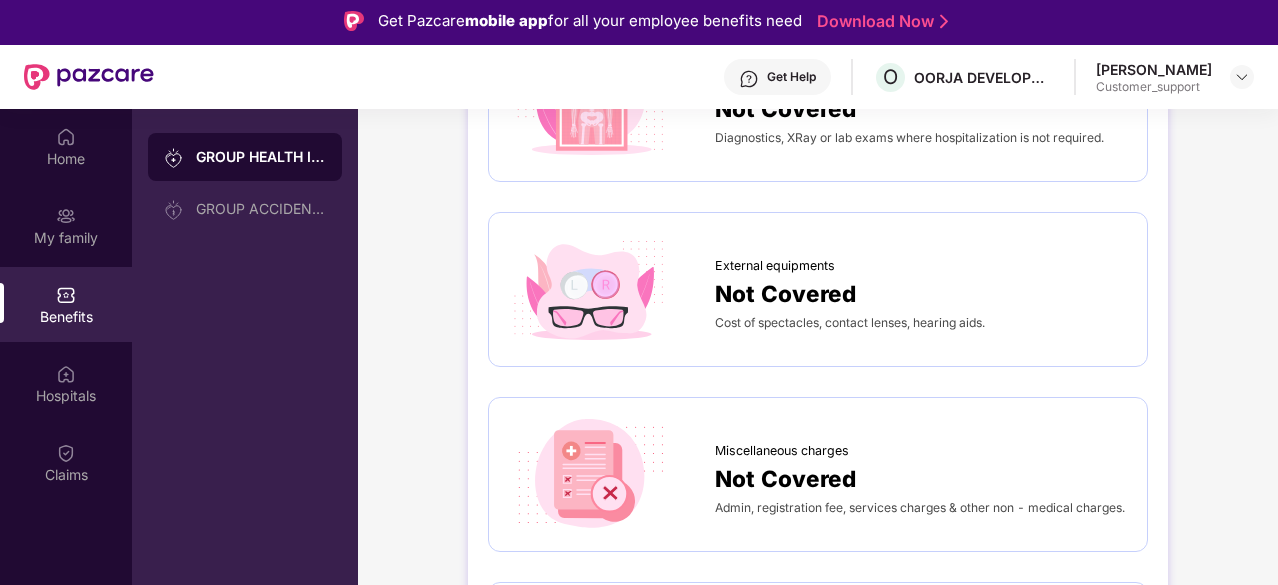 click on "Cost of spectacles, contact lenses, hearing aids." at bounding box center [850, 322] 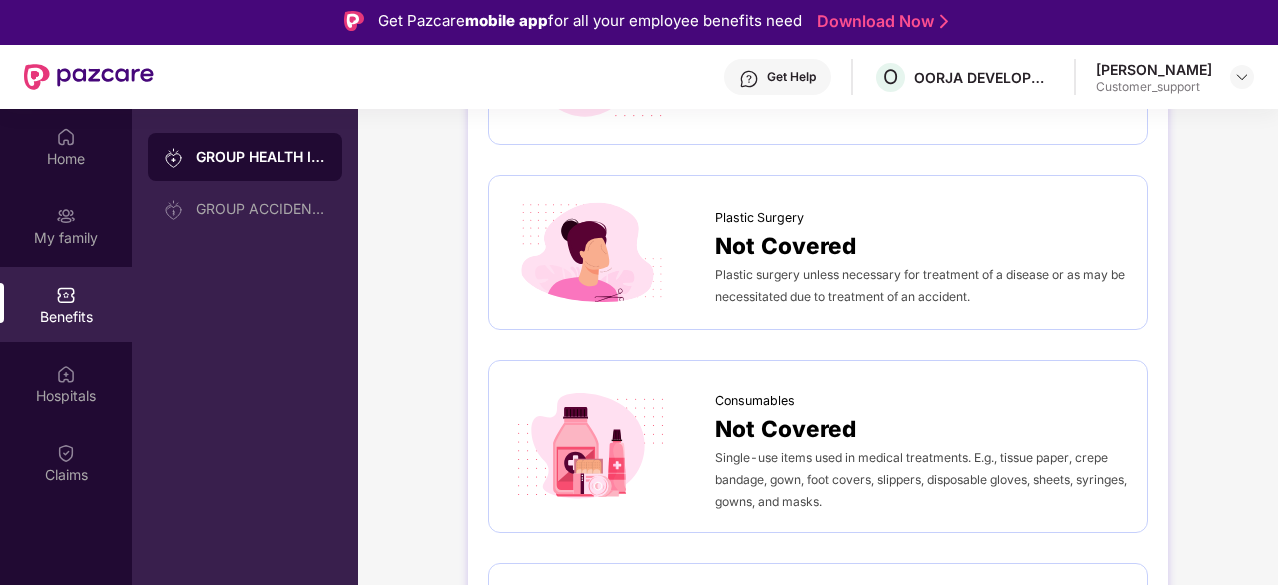 scroll, scrollTop: 1160, scrollLeft: 0, axis: vertical 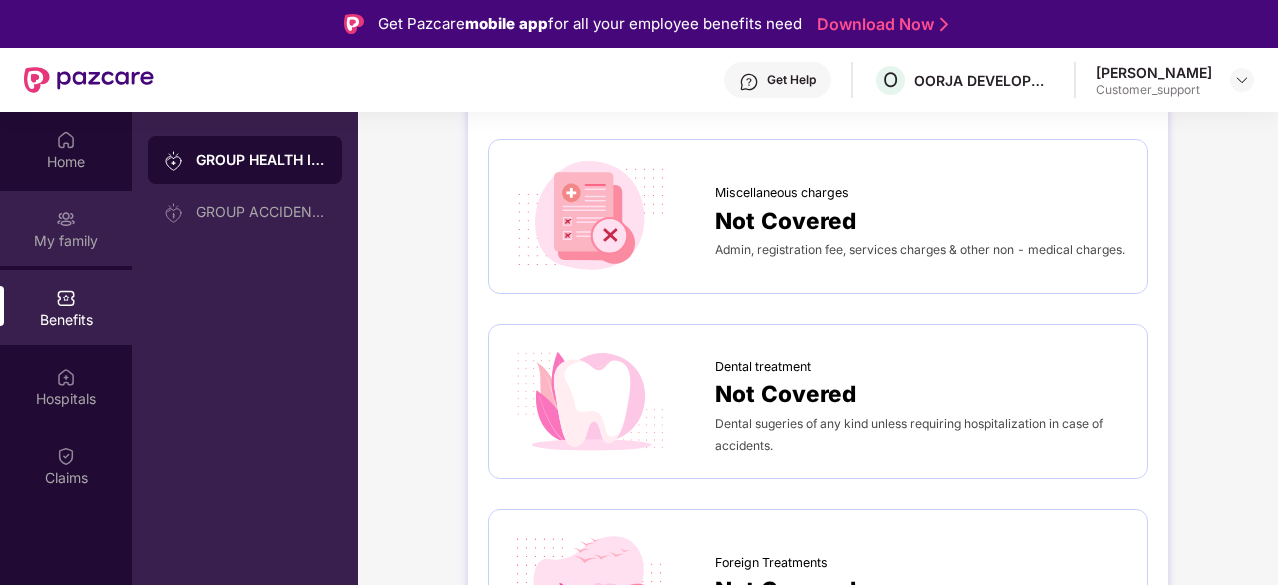 click on "My family" at bounding box center [66, 228] 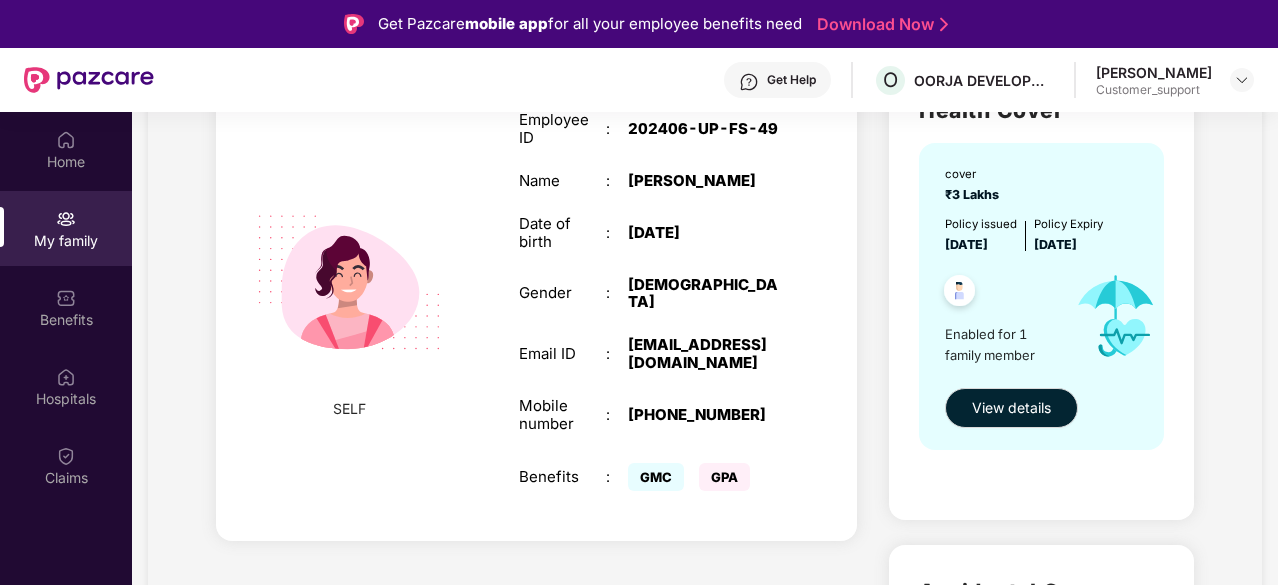 scroll, scrollTop: 132, scrollLeft: 0, axis: vertical 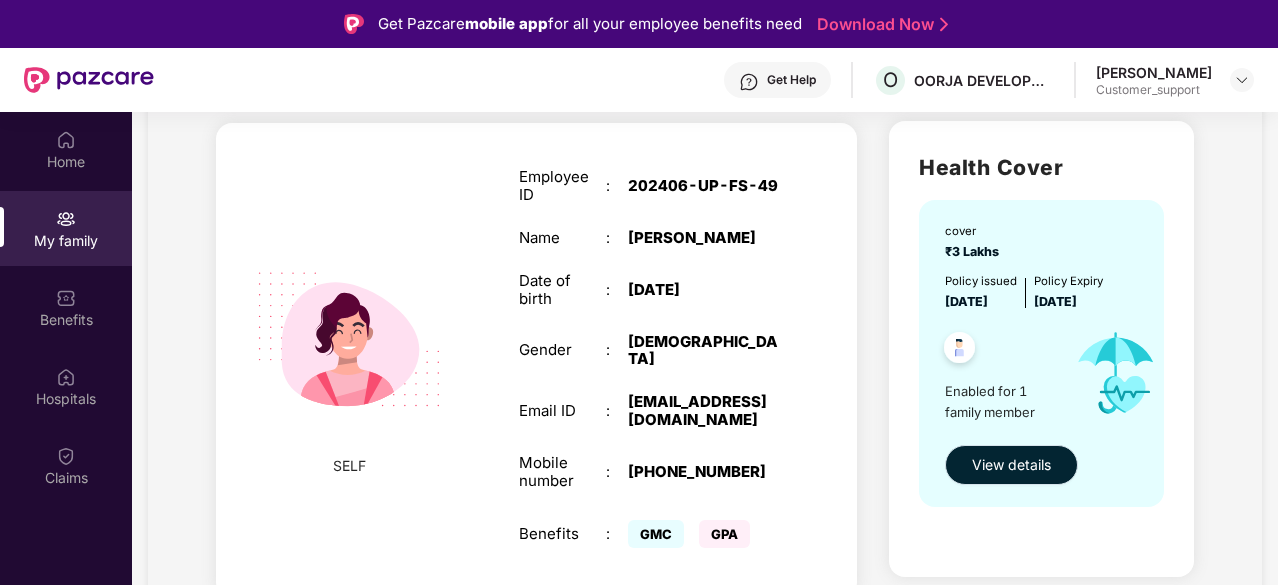 click on "View details" at bounding box center (1011, 465) 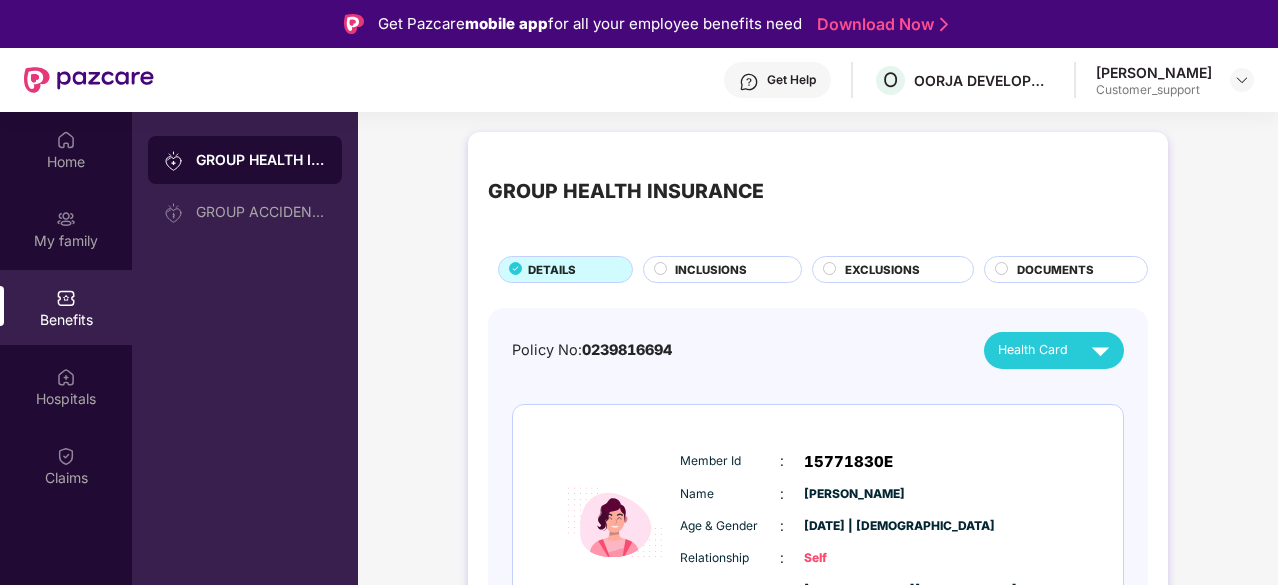 scroll, scrollTop: 1, scrollLeft: 0, axis: vertical 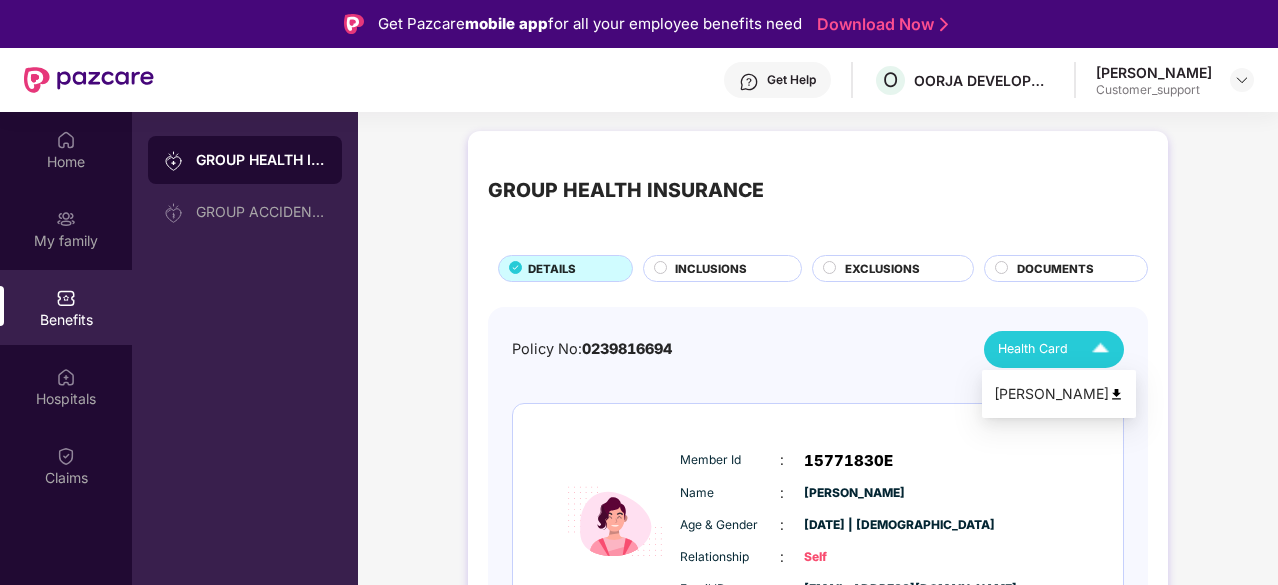 click on "[PERSON_NAME]" at bounding box center (1059, 394) 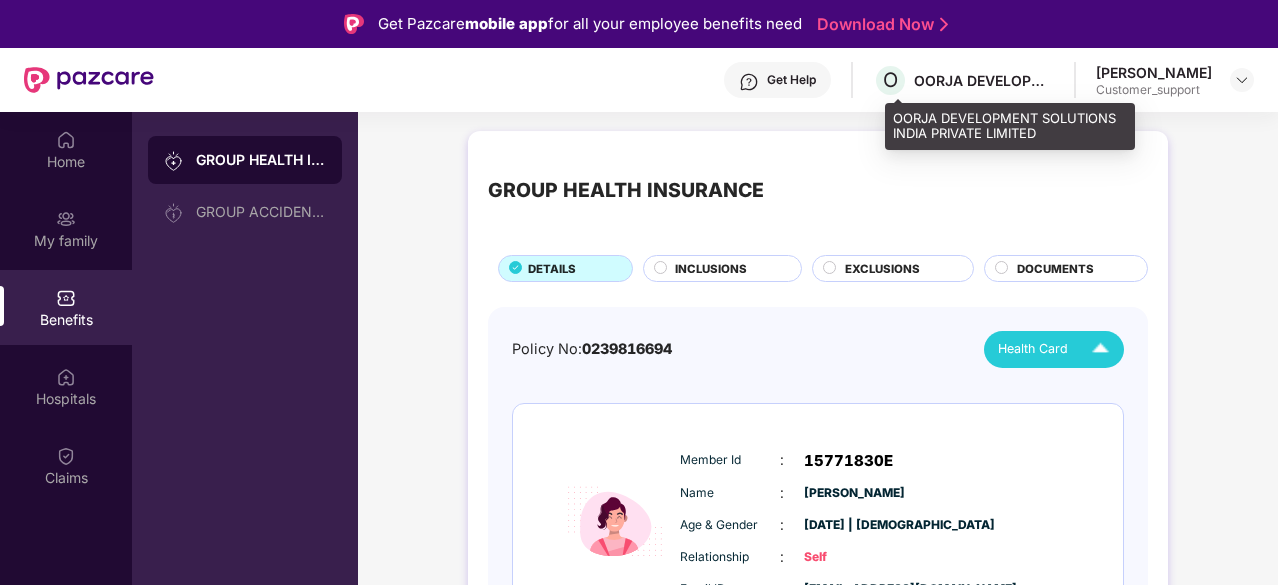 click on "OORJA DEVELOPMENT SOLUTIONS INDIA PRIVATE LIMITED" at bounding box center [984, 80] 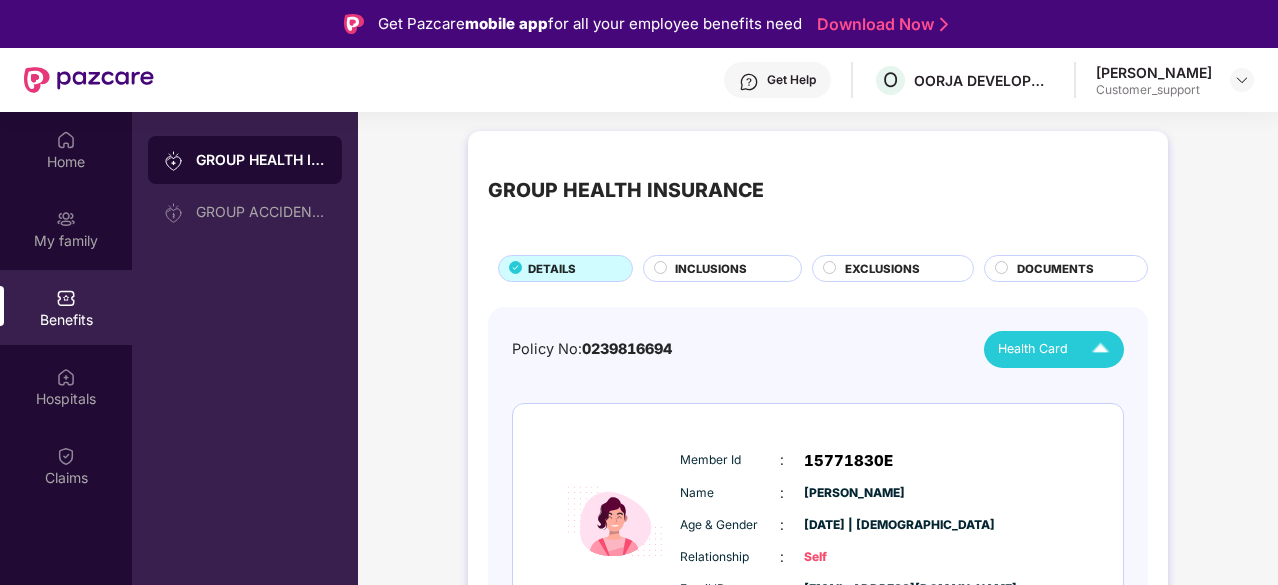 click on "DOCUMENTS" at bounding box center [1072, 270] 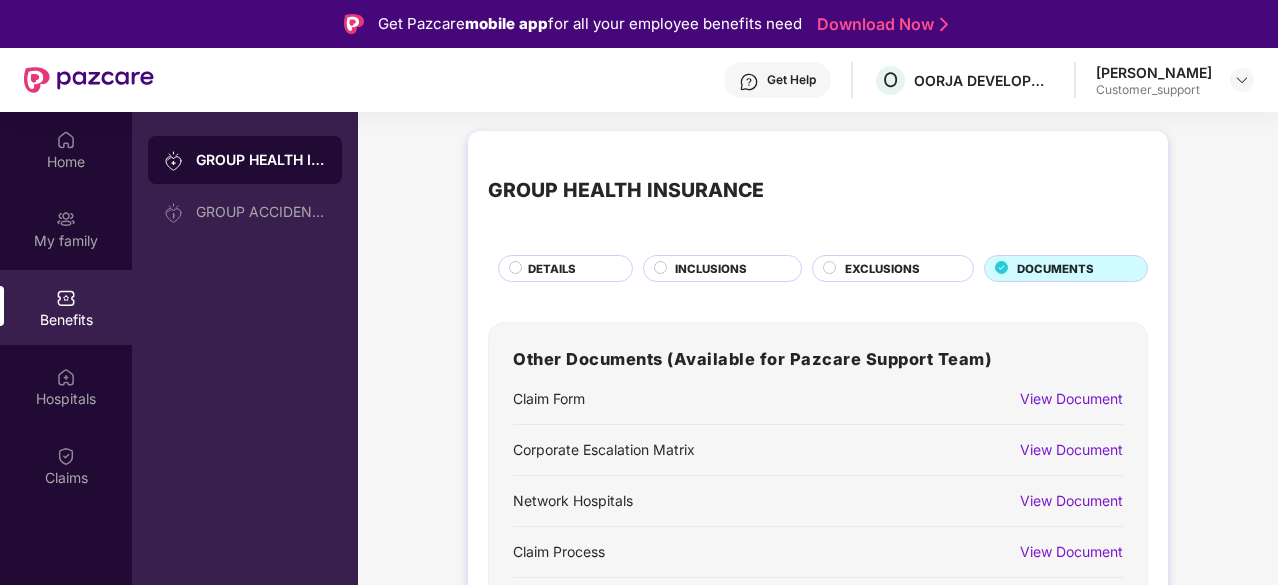 scroll, scrollTop: 13, scrollLeft: 0, axis: vertical 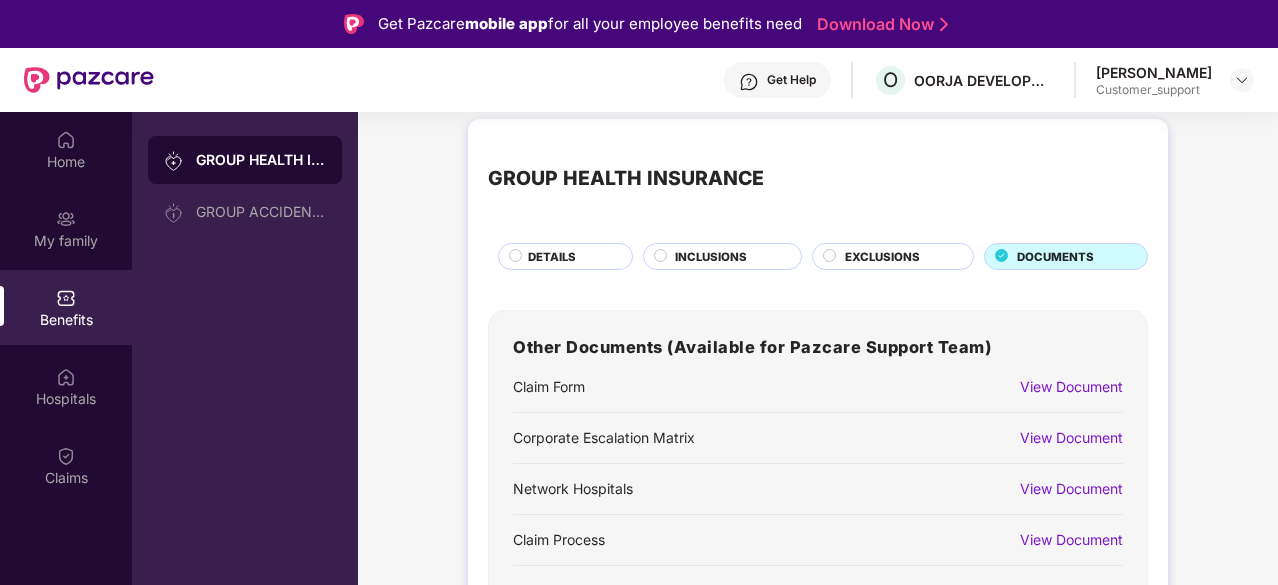 click on "View Document" at bounding box center (1071, 438) 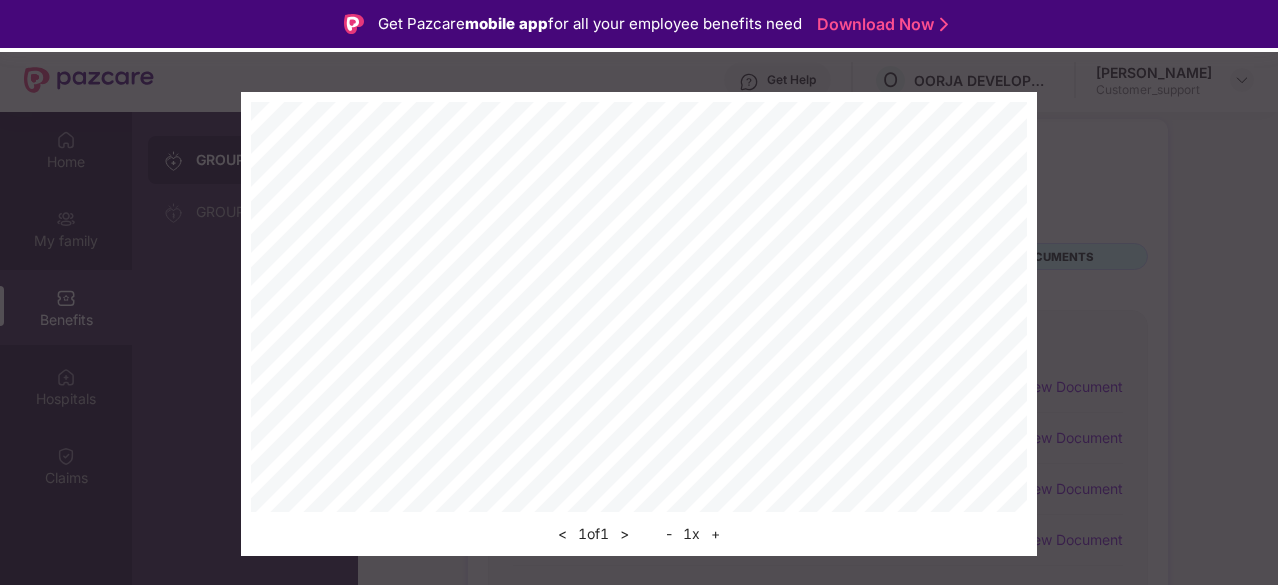 click on "< 1  of  1 > - 1 x +" at bounding box center (639, 324) 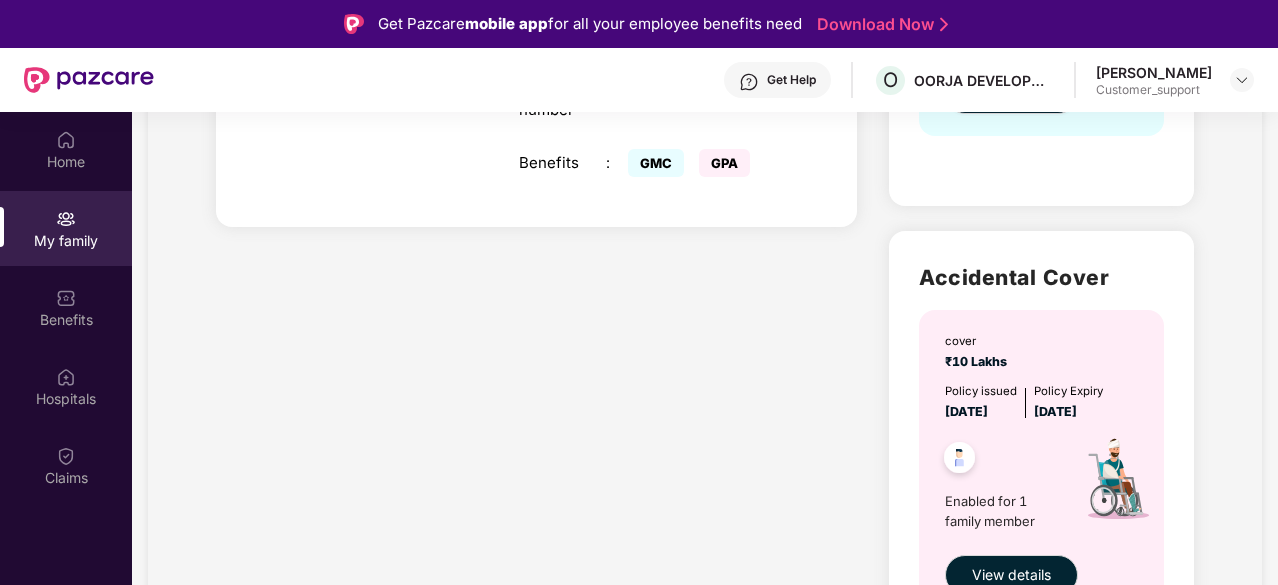 scroll, scrollTop: 573, scrollLeft: 0, axis: vertical 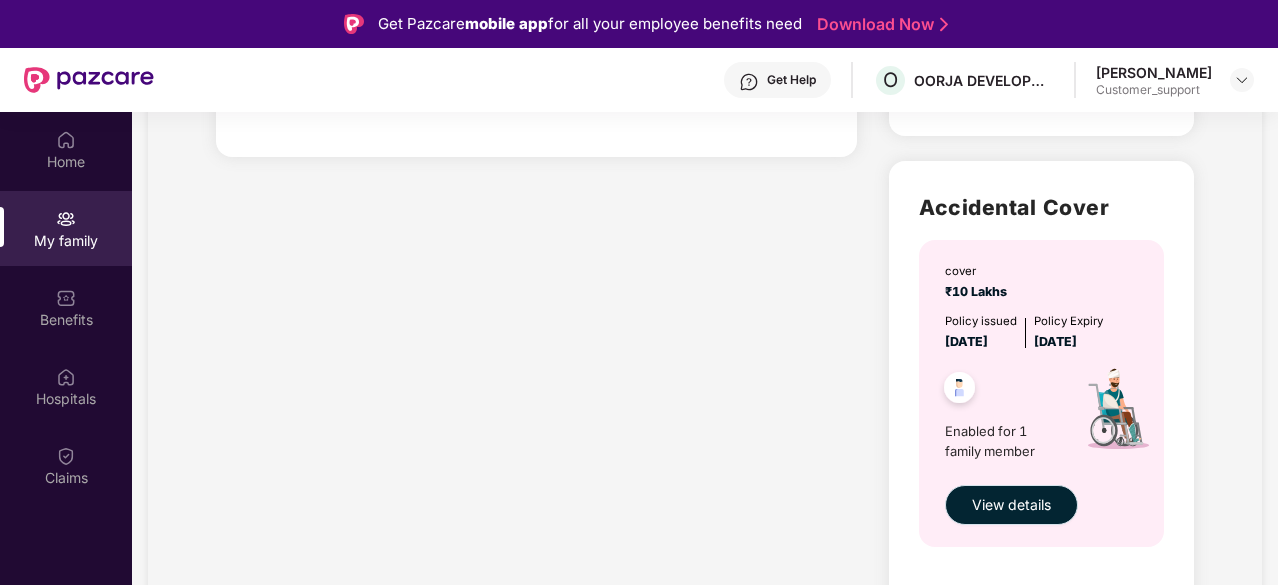 click on "View details" at bounding box center [1011, 505] 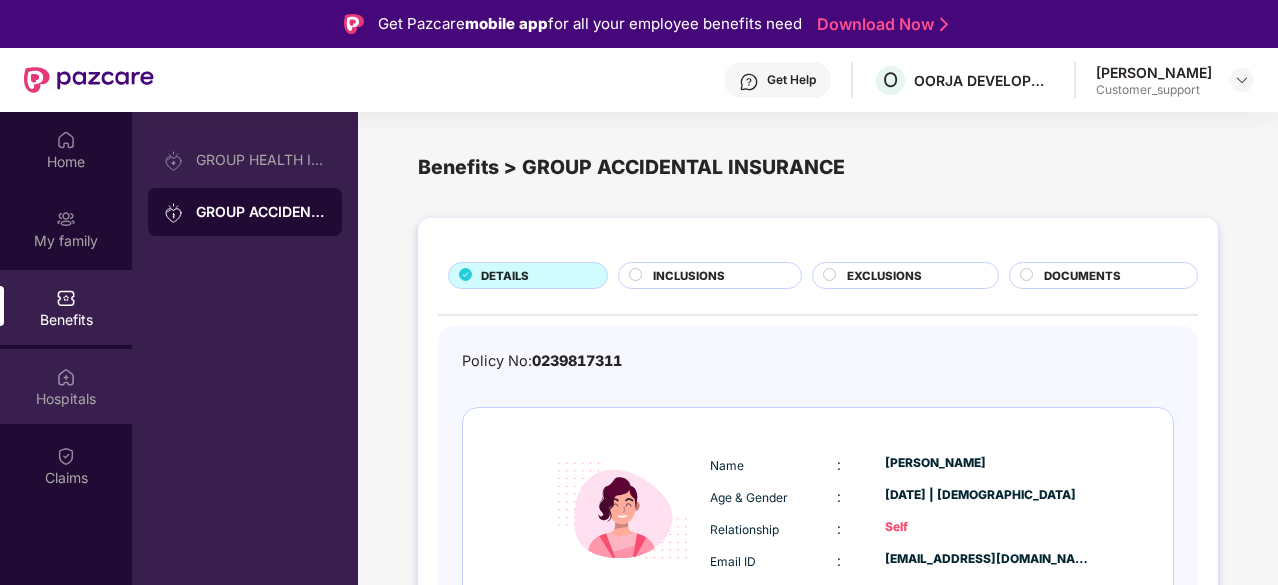 click on "Hospitals" at bounding box center [66, 386] 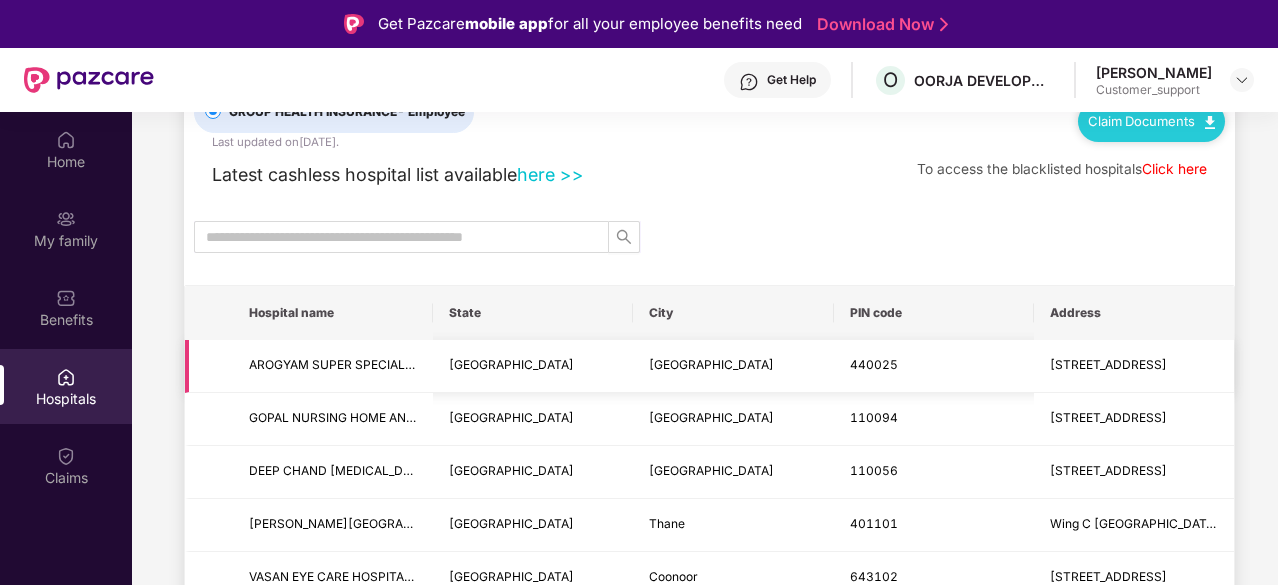 scroll, scrollTop: 79, scrollLeft: 0, axis: vertical 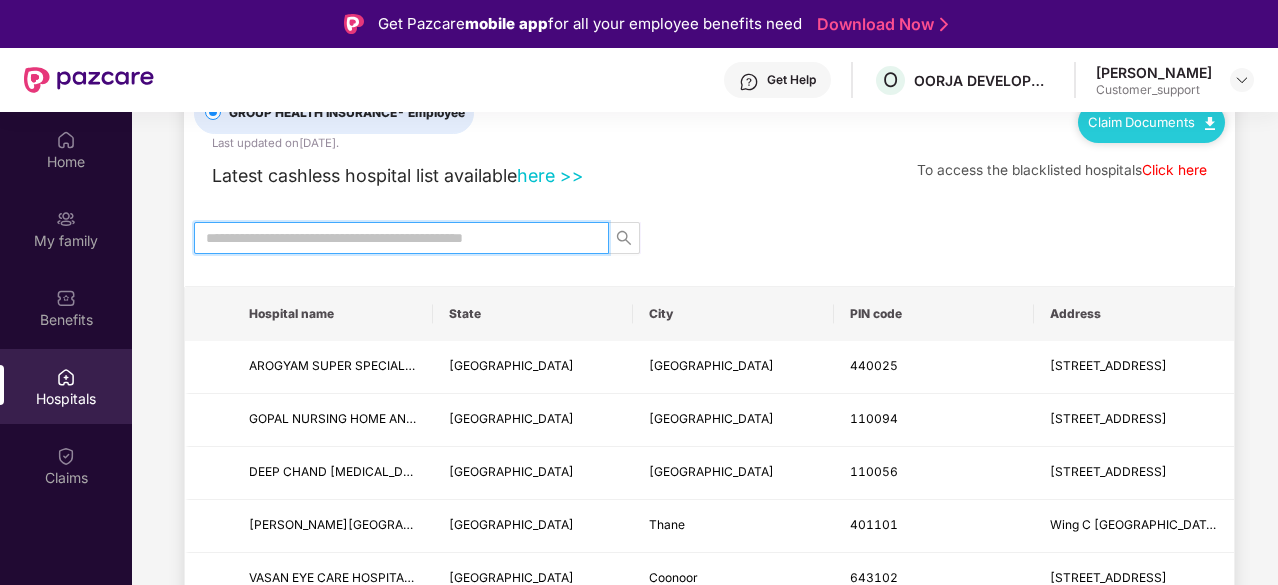 click at bounding box center (393, 238) 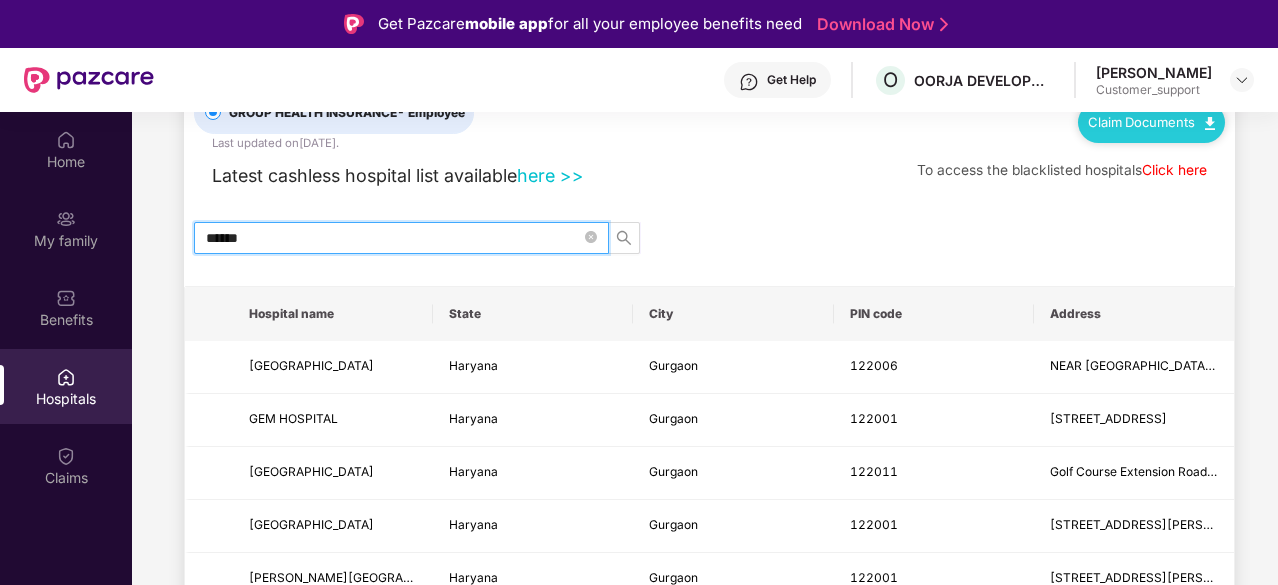 scroll, scrollTop: 0, scrollLeft: 0, axis: both 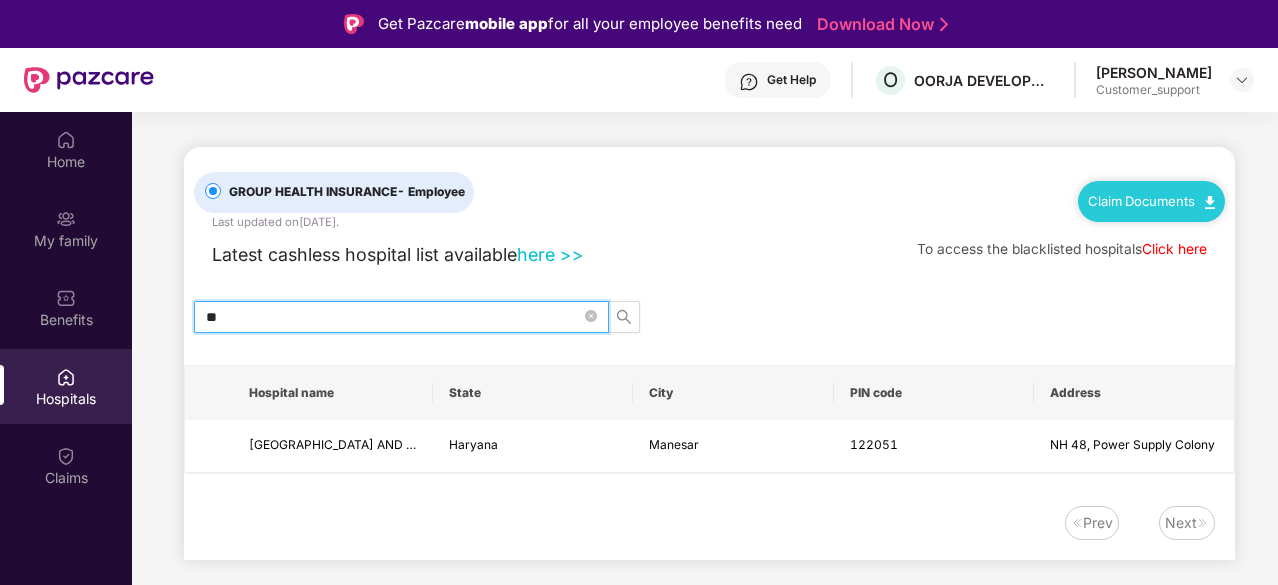 type on "*" 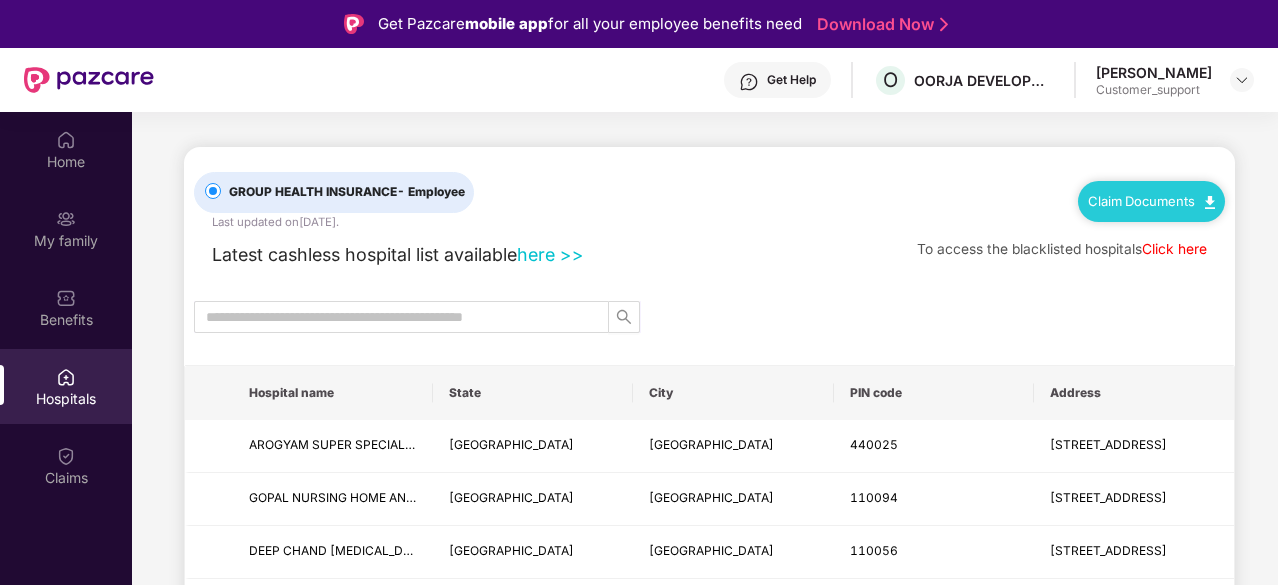 click at bounding box center [709, 317] 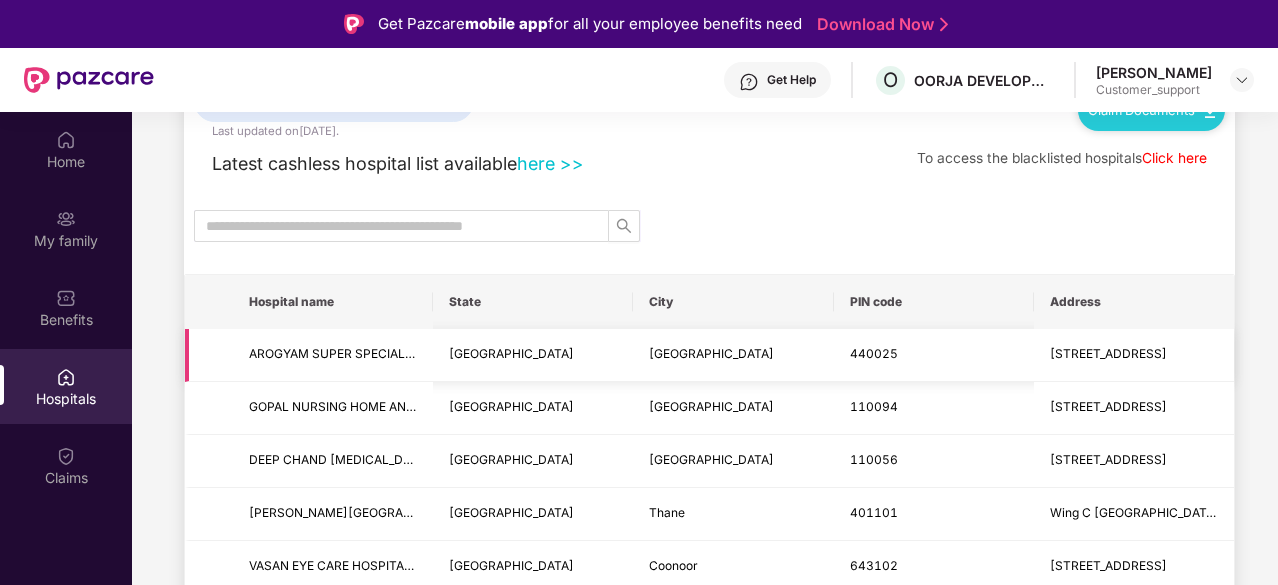 scroll, scrollTop: 0, scrollLeft: 0, axis: both 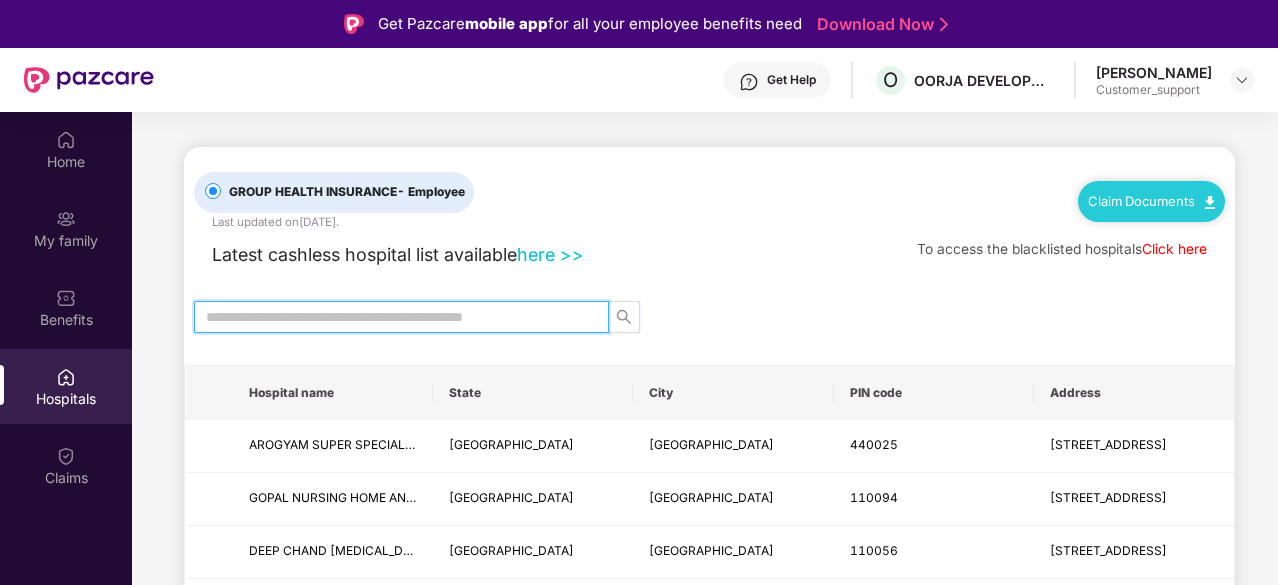 click at bounding box center (393, 317) 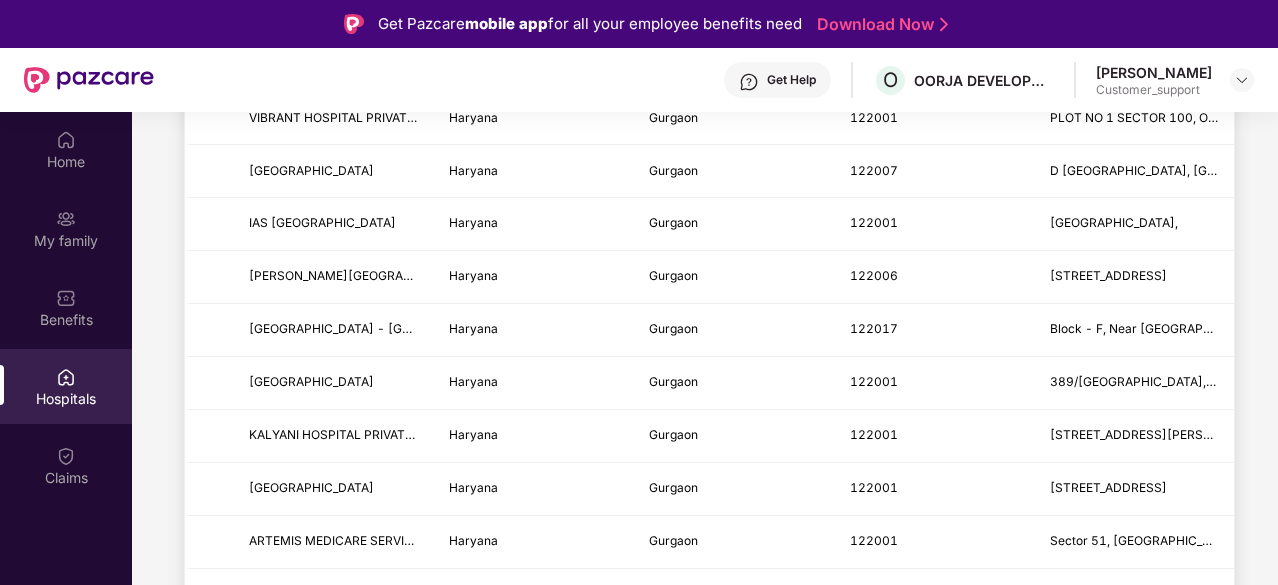 scroll, scrollTop: 2478, scrollLeft: 0, axis: vertical 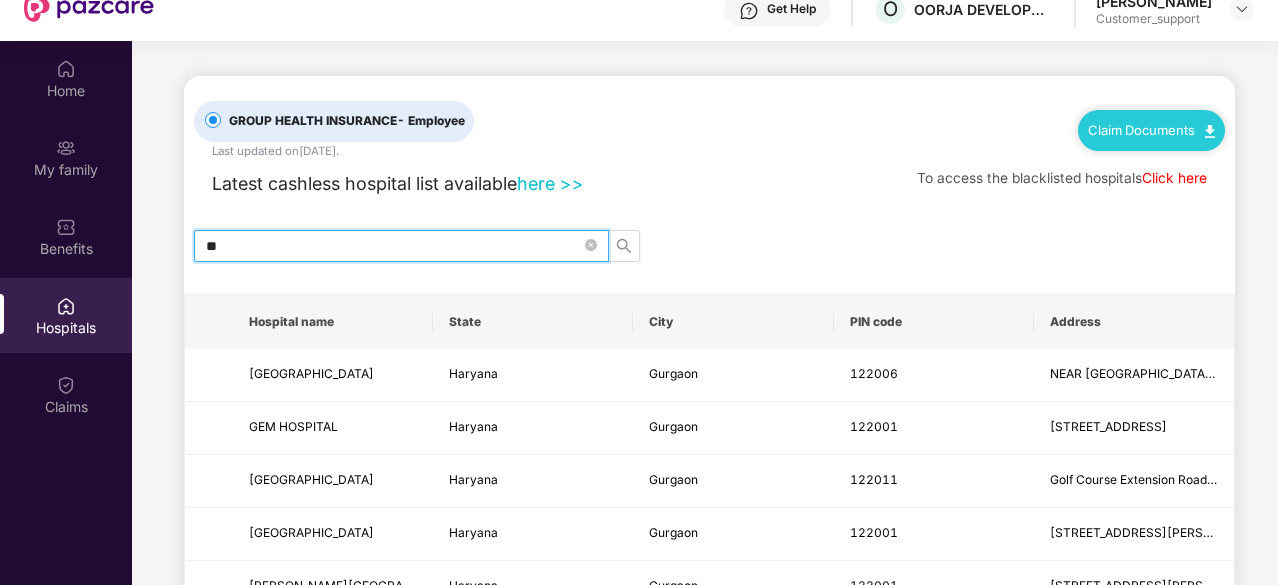 type on "*" 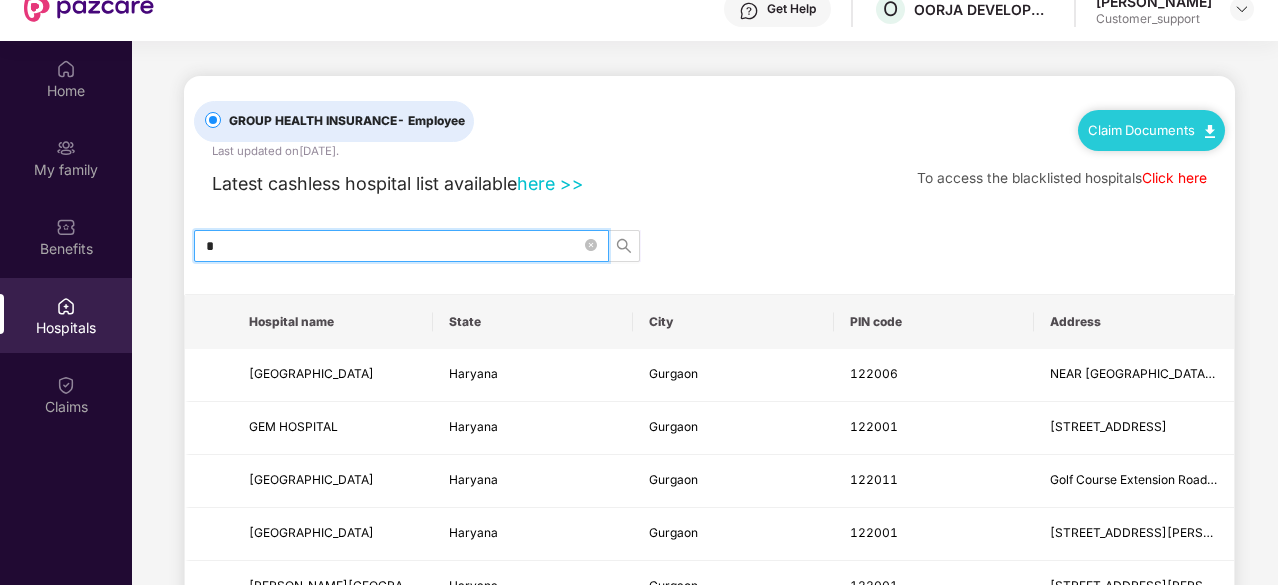 type 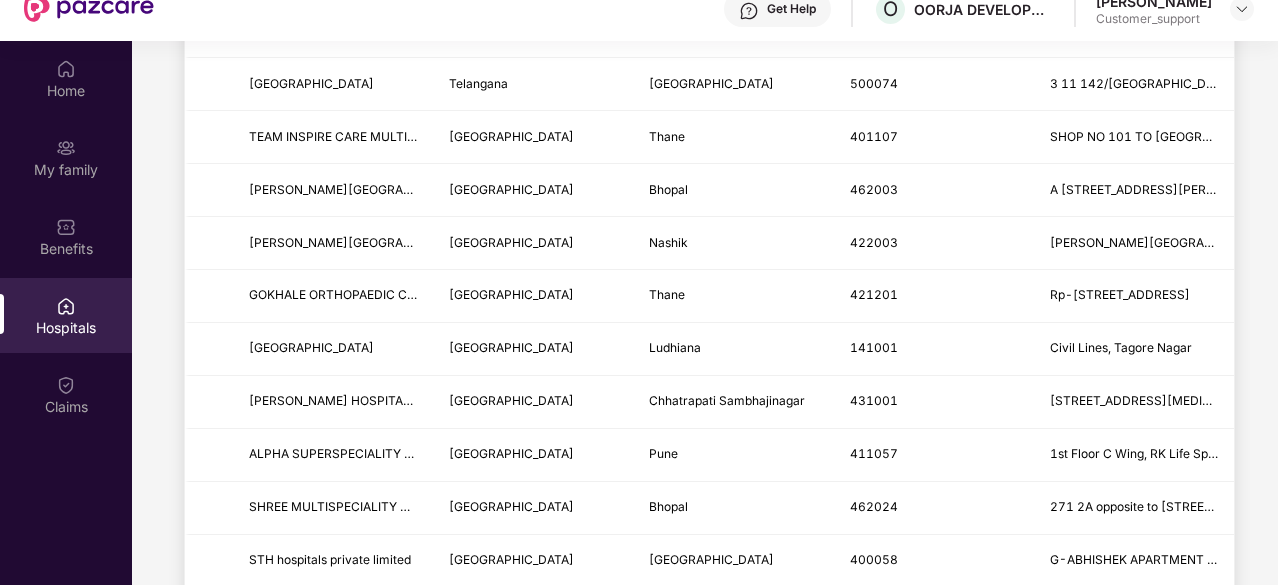 scroll, scrollTop: 2478, scrollLeft: 0, axis: vertical 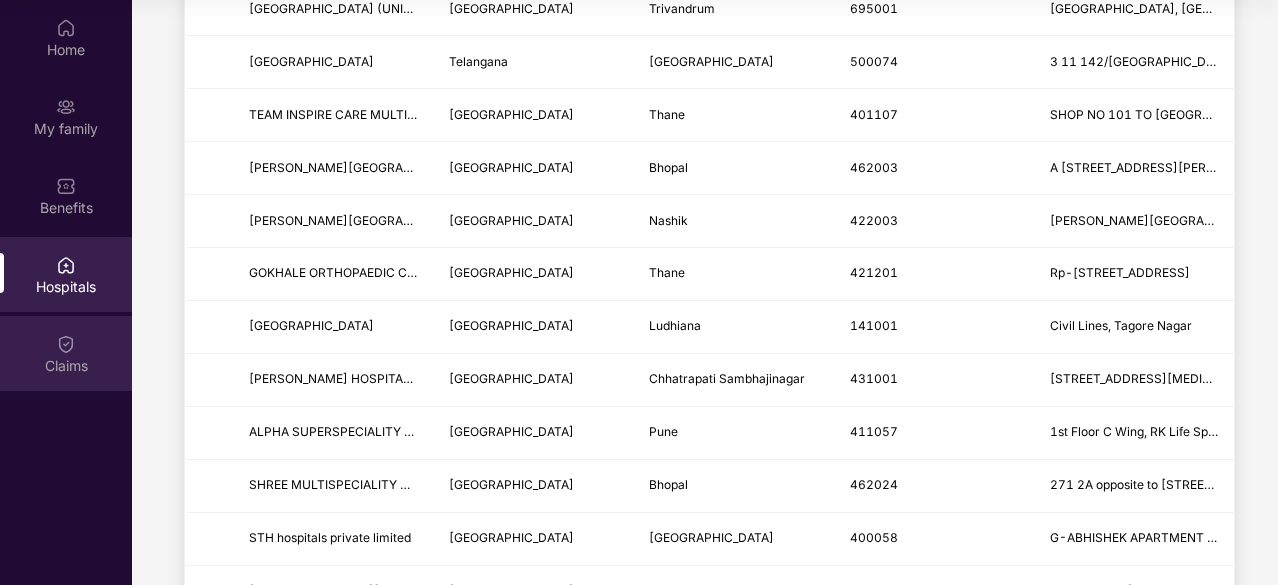 click on "Claims" at bounding box center [66, 353] 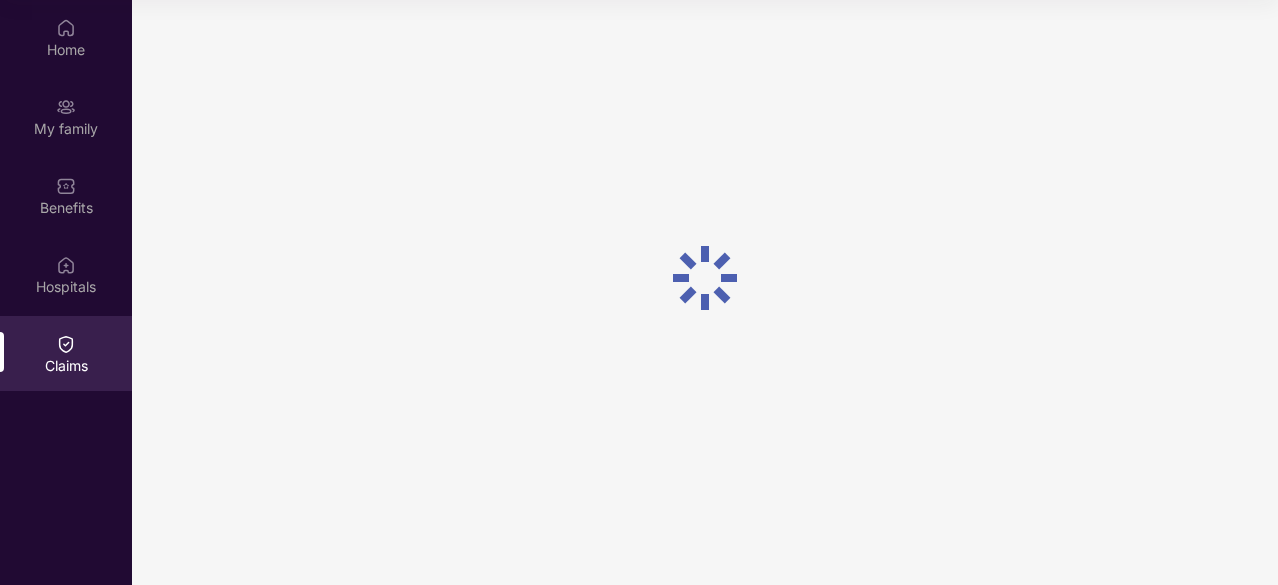 scroll, scrollTop: 0, scrollLeft: 0, axis: both 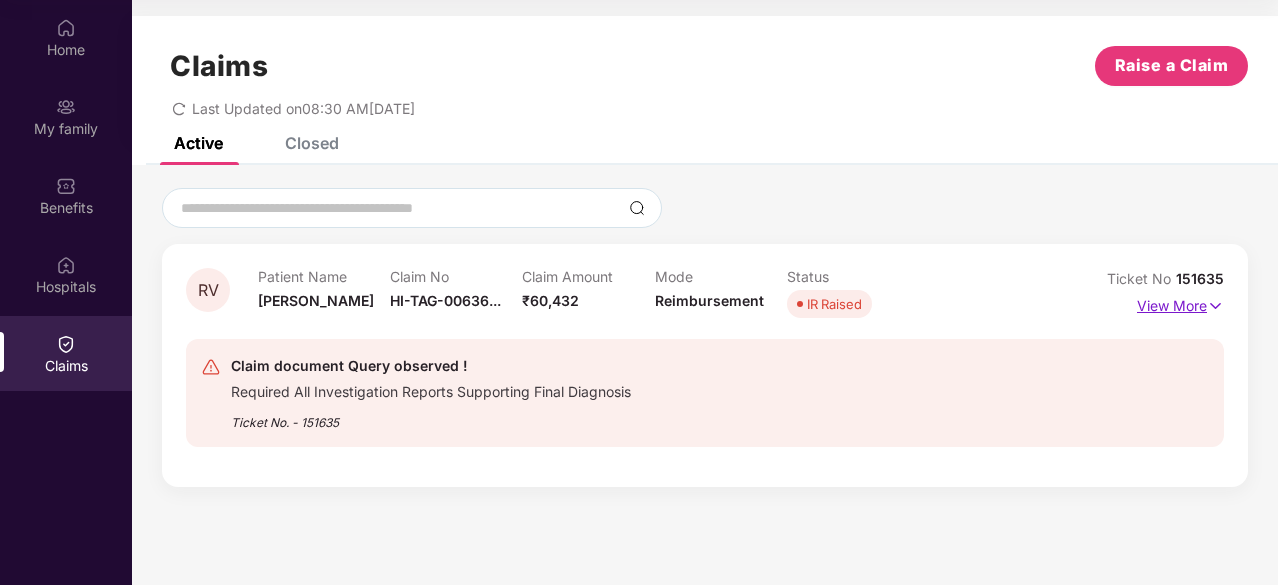 click on "View More" at bounding box center (1180, 303) 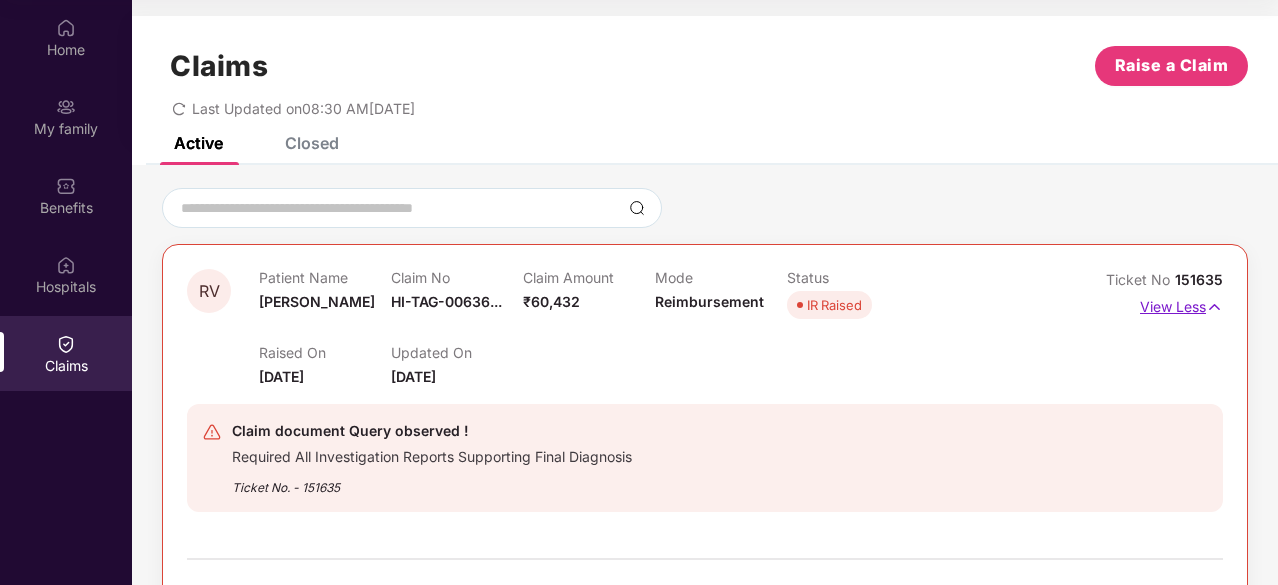 click on "View Less" at bounding box center [1181, 304] 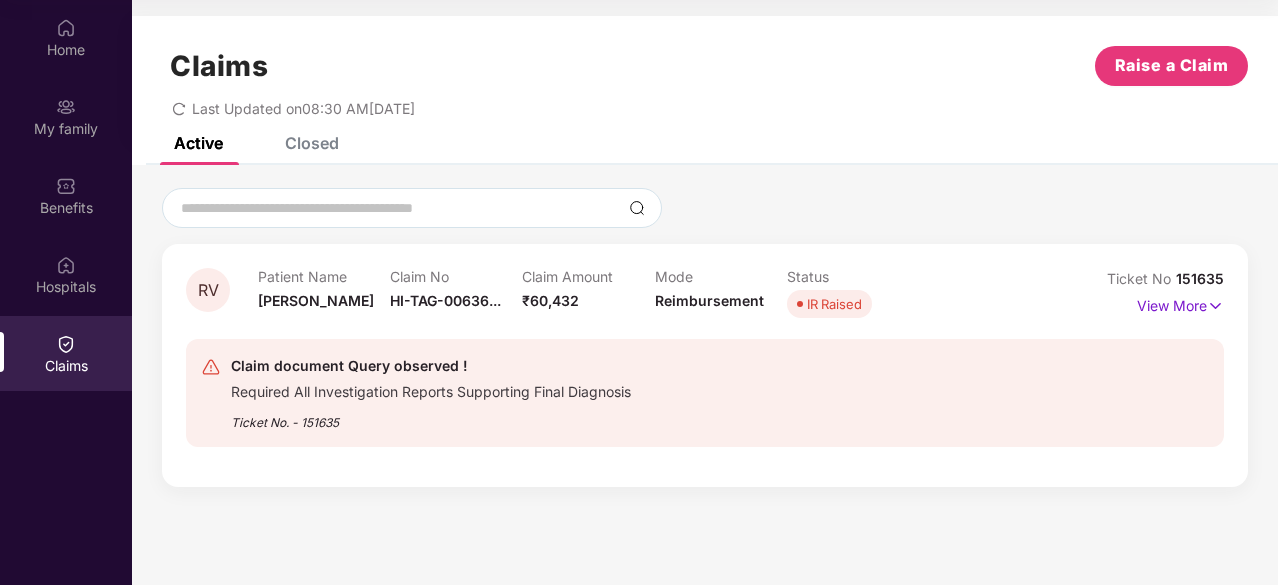 click on "Ticket No. - 151635" at bounding box center [431, 416] 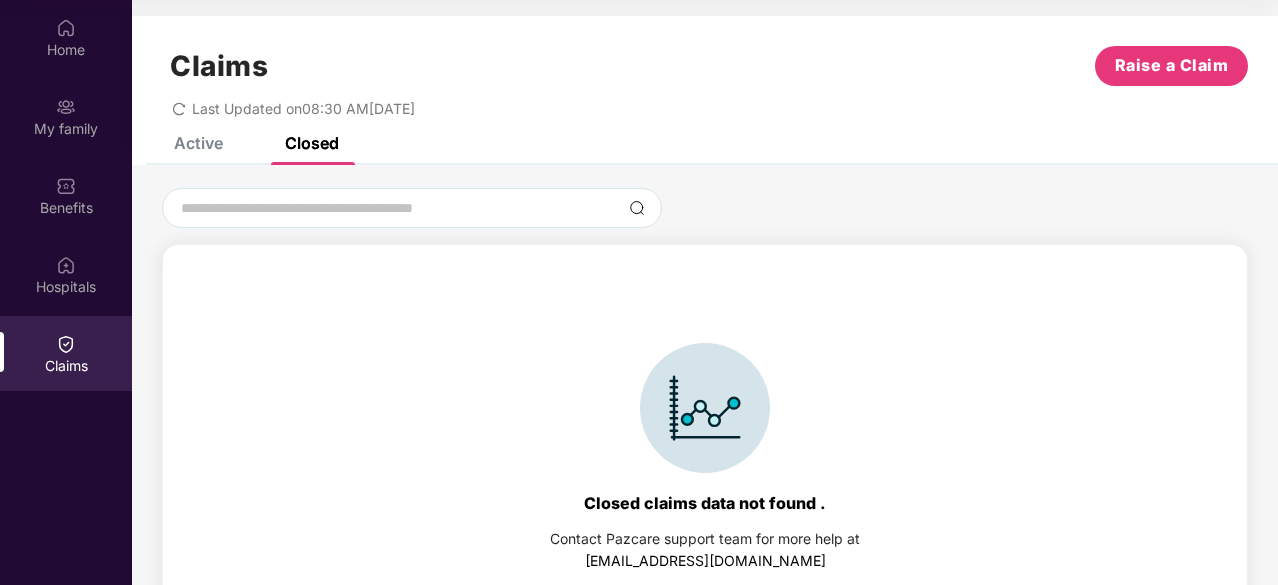 click on "Active" at bounding box center [198, 143] 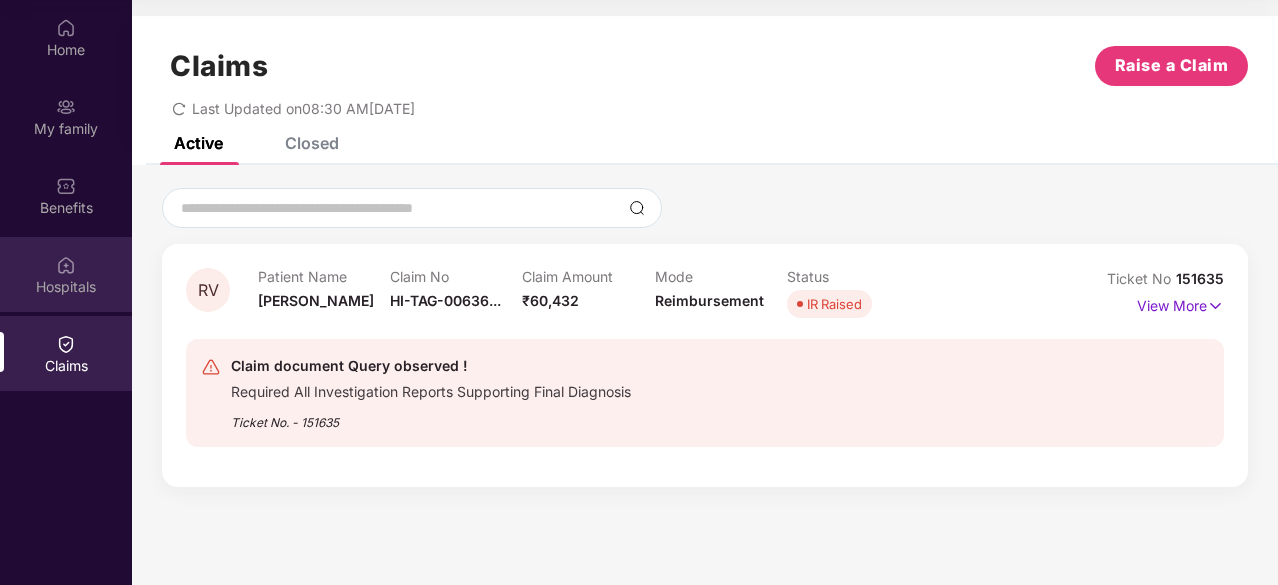 click at bounding box center [66, 265] 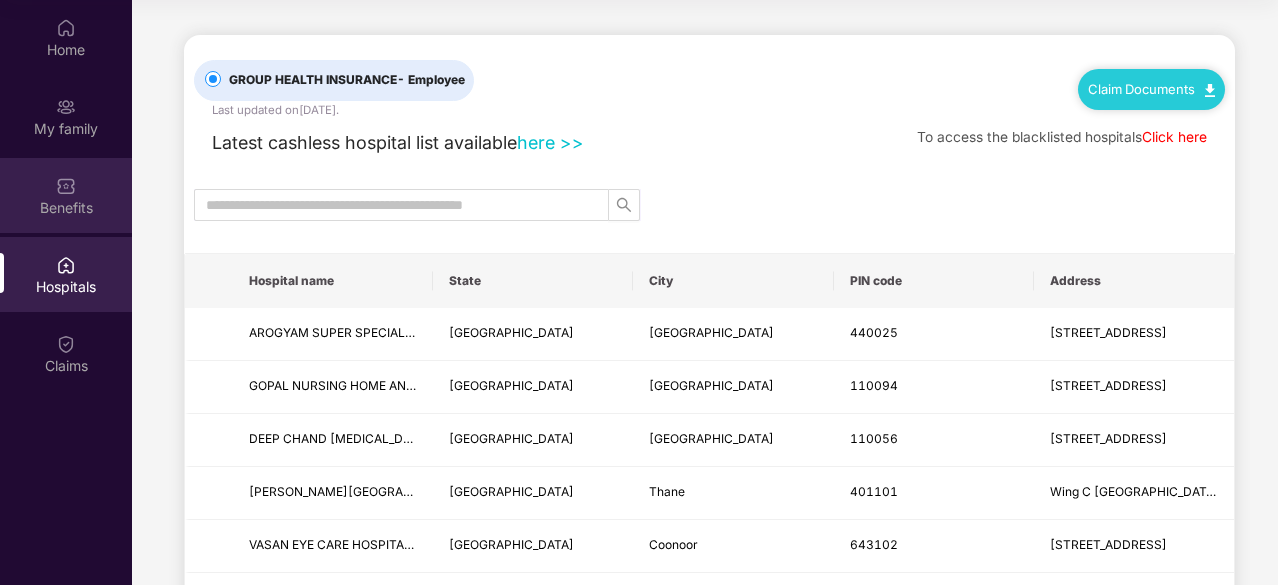 click on "Benefits" at bounding box center [66, 195] 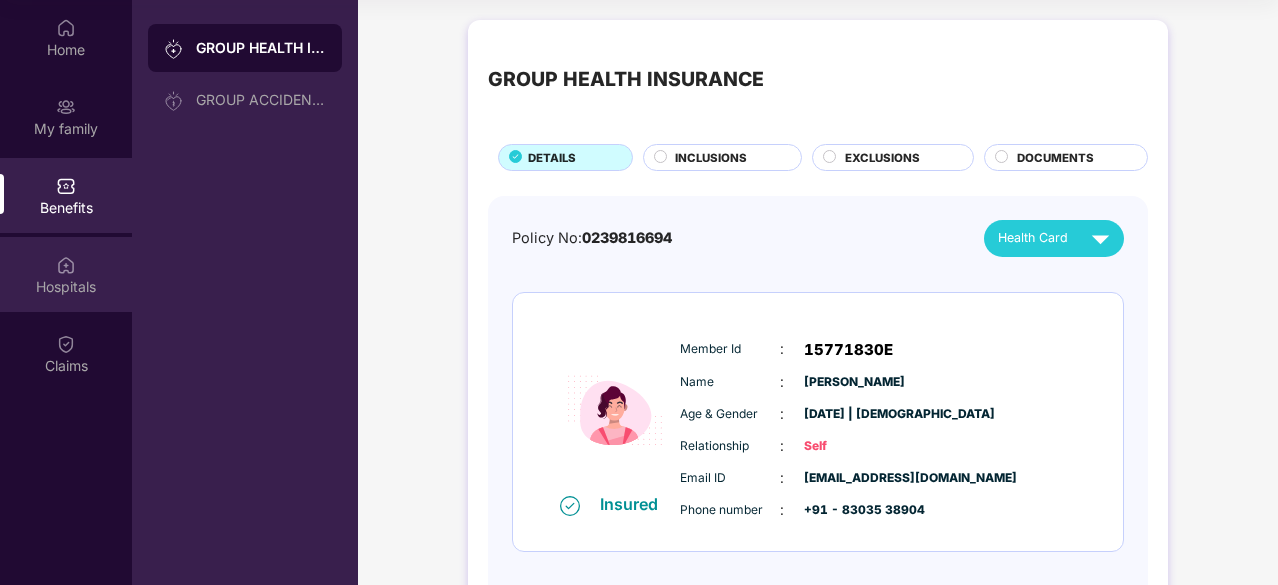 click at bounding box center [66, 265] 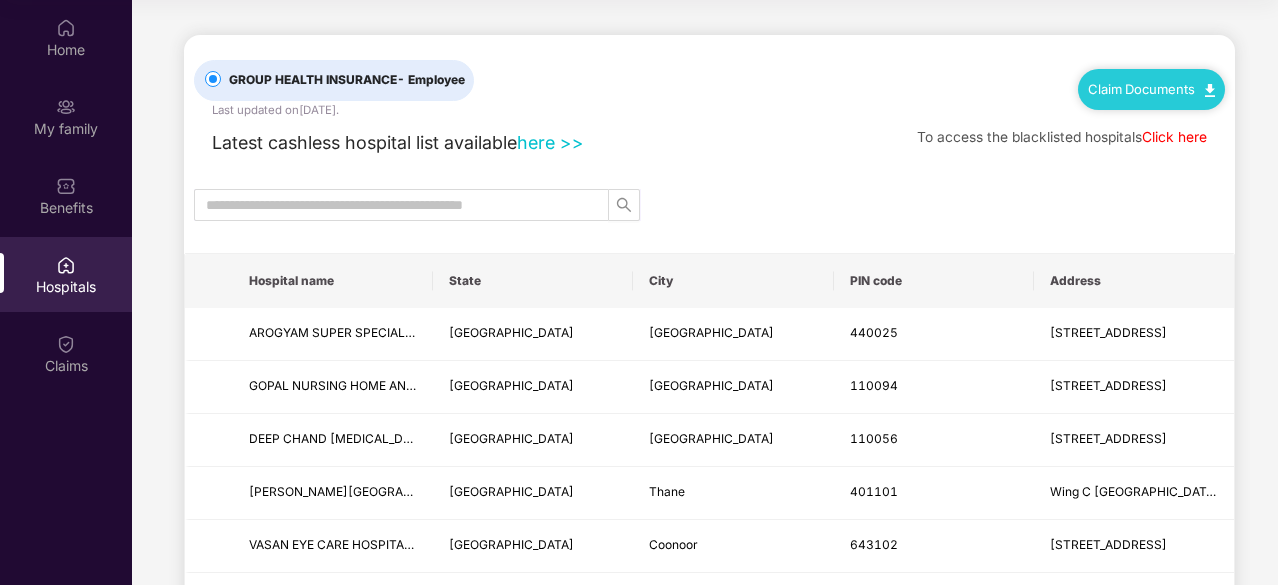 click on "GROUP HEALTH INSURANCE  - Employee" at bounding box center (347, 80) 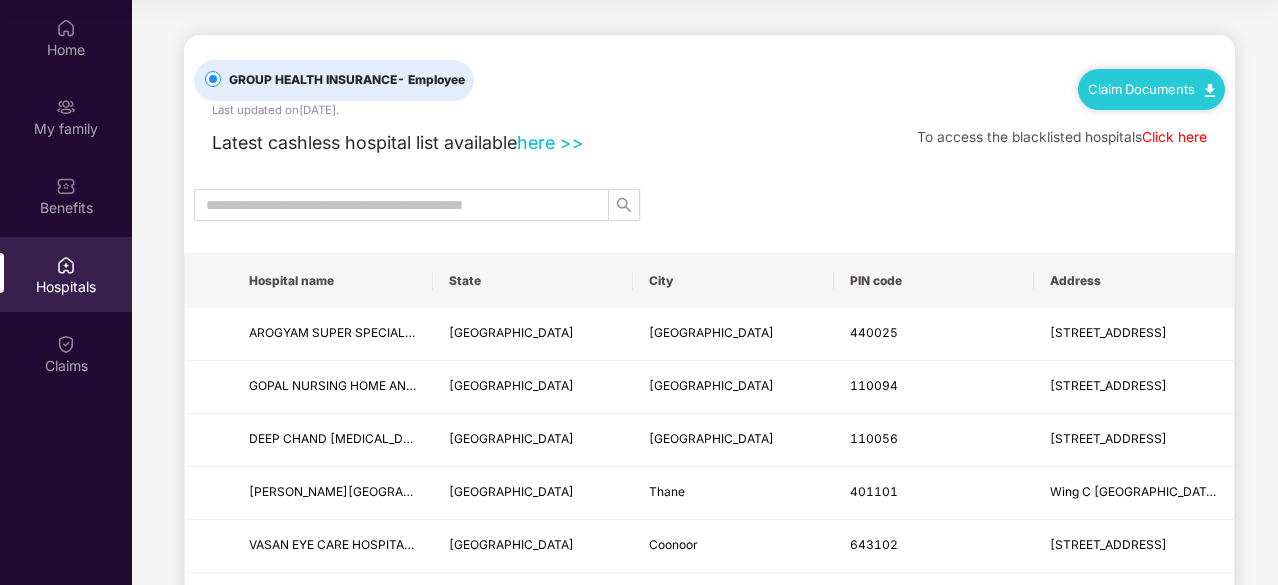 click on "here >>" at bounding box center [550, 142] 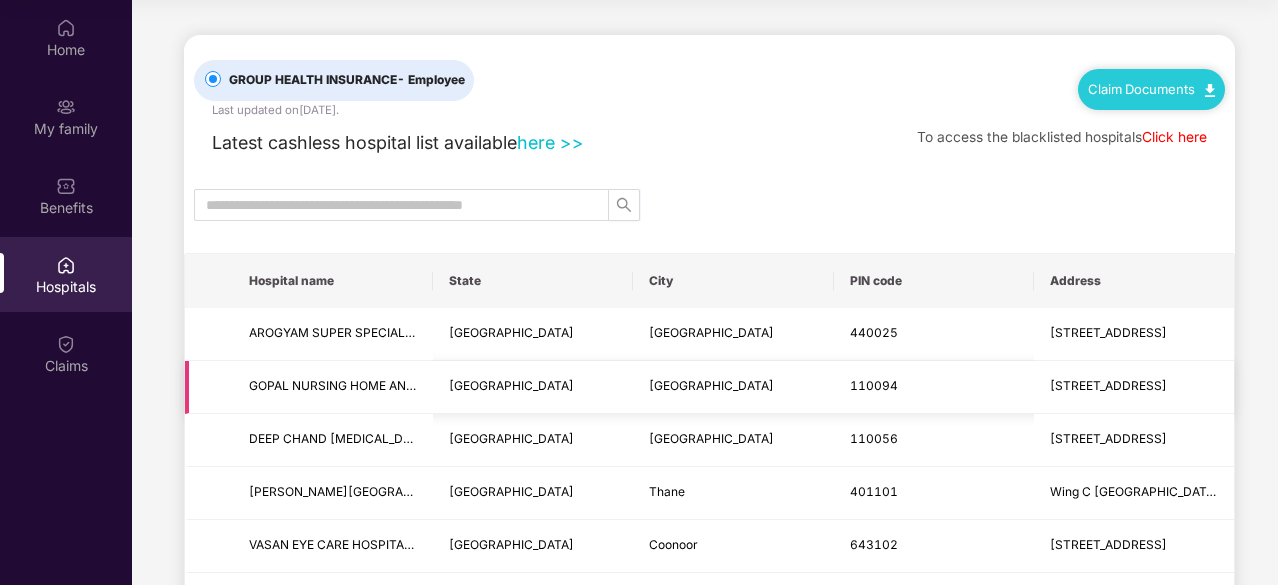 scroll, scrollTop: 0, scrollLeft: 0, axis: both 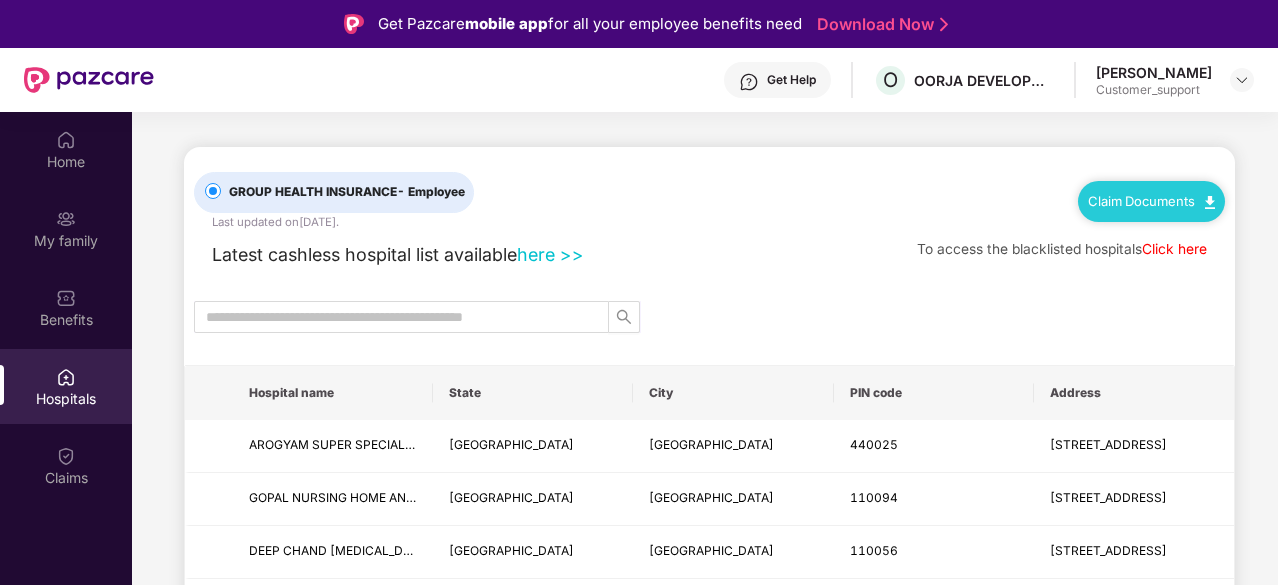 click on "Claim Documents" at bounding box center [1151, 201] 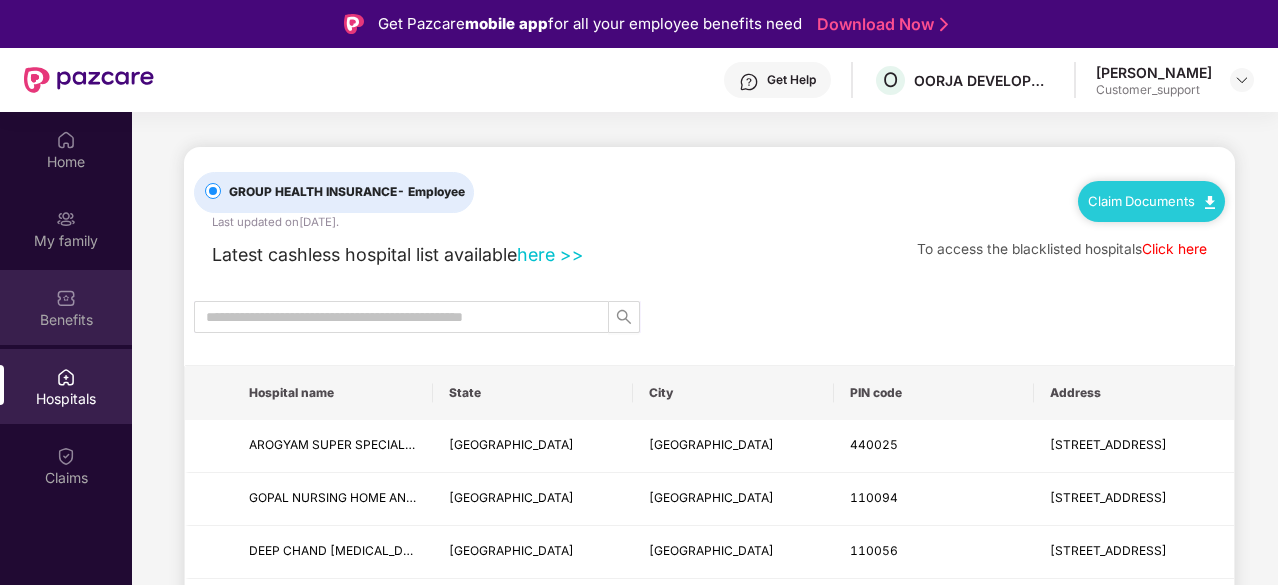 click on "Benefits" at bounding box center [66, 307] 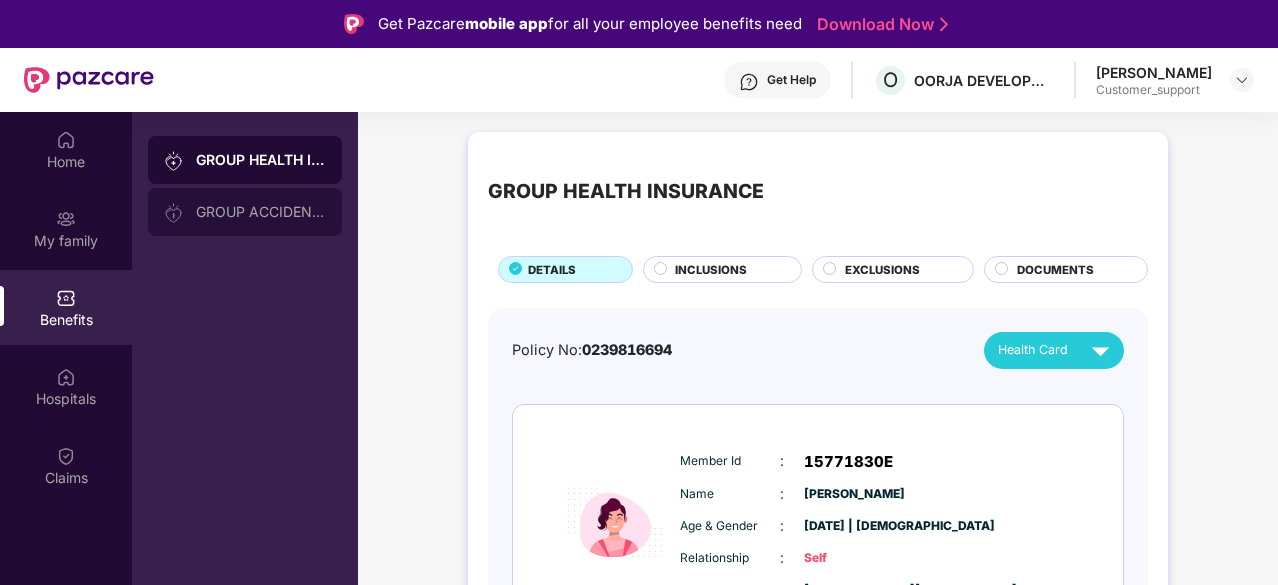 click on "GROUP ACCIDENTAL INSURANCE" at bounding box center (261, 212) 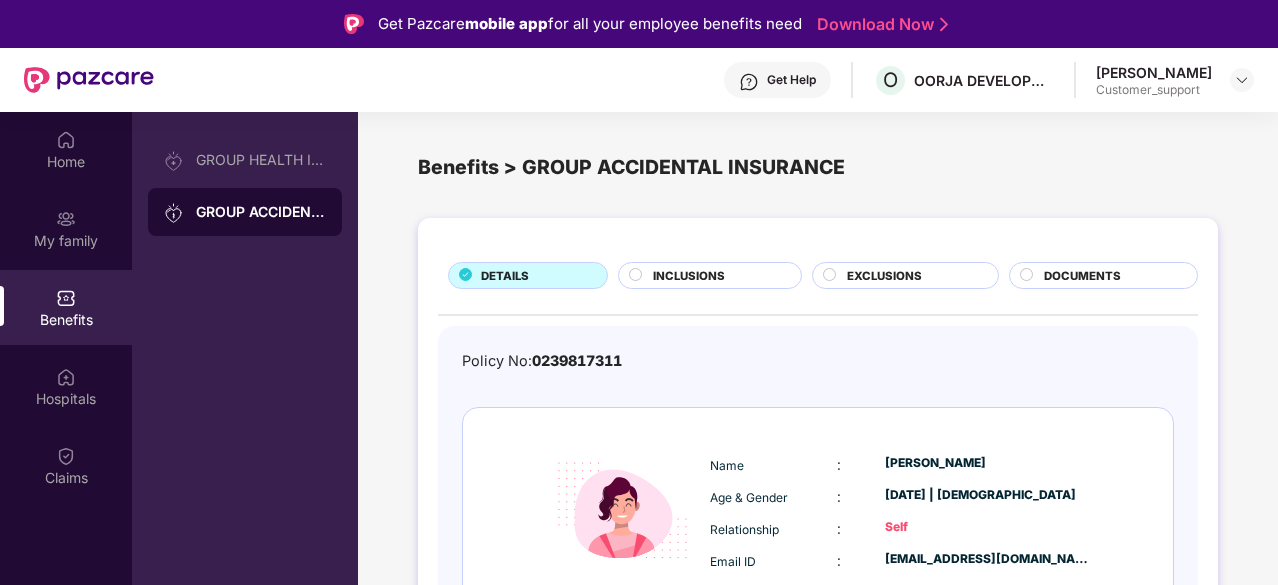click on "INCLUSIONS" at bounding box center [689, 276] 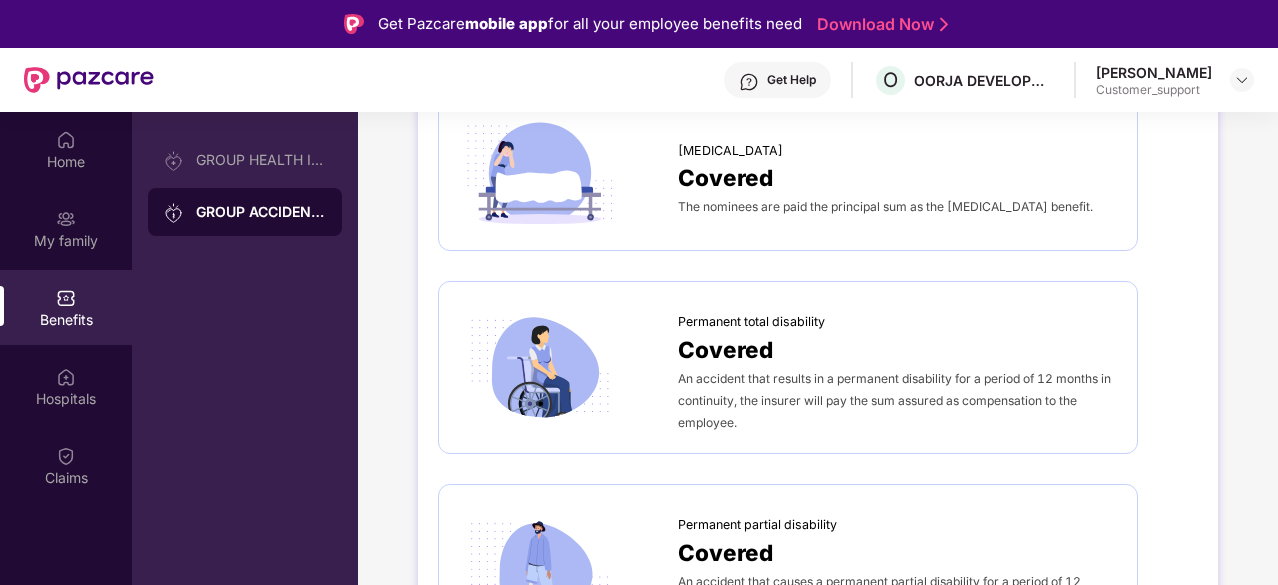 scroll, scrollTop: 311, scrollLeft: 0, axis: vertical 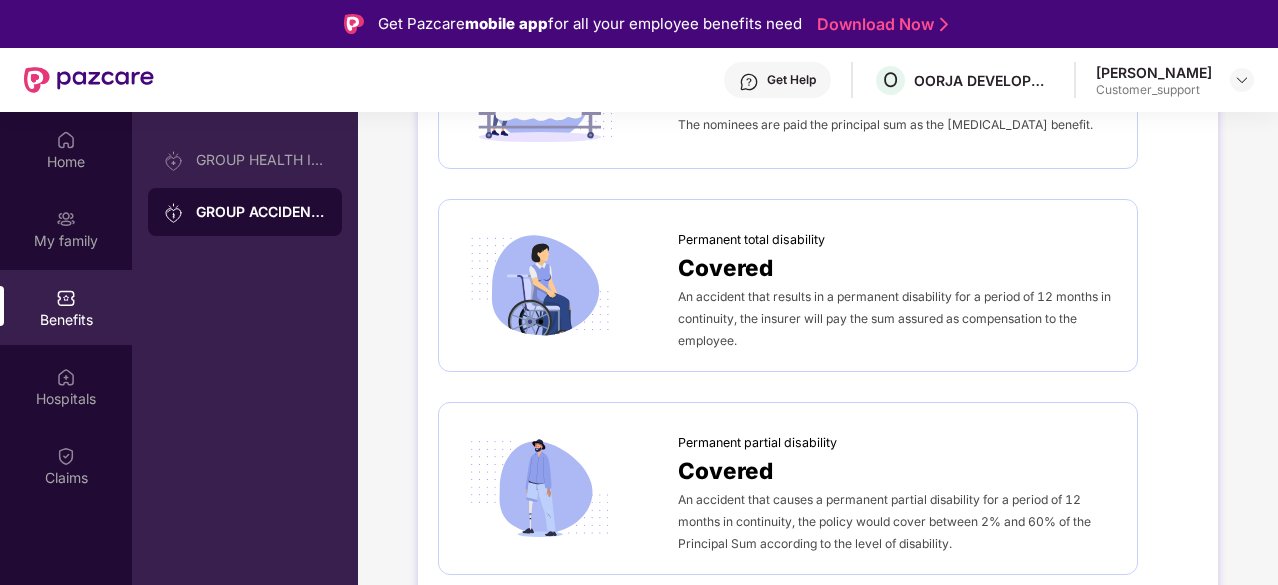 click on "Permanent partial disability Covered An accident that causes a permanent partial disability for a period of 12 months in continuity, the policy would cover between 2% and 60% of the Principal Sum according to the level of disability." at bounding box center (788, 488) 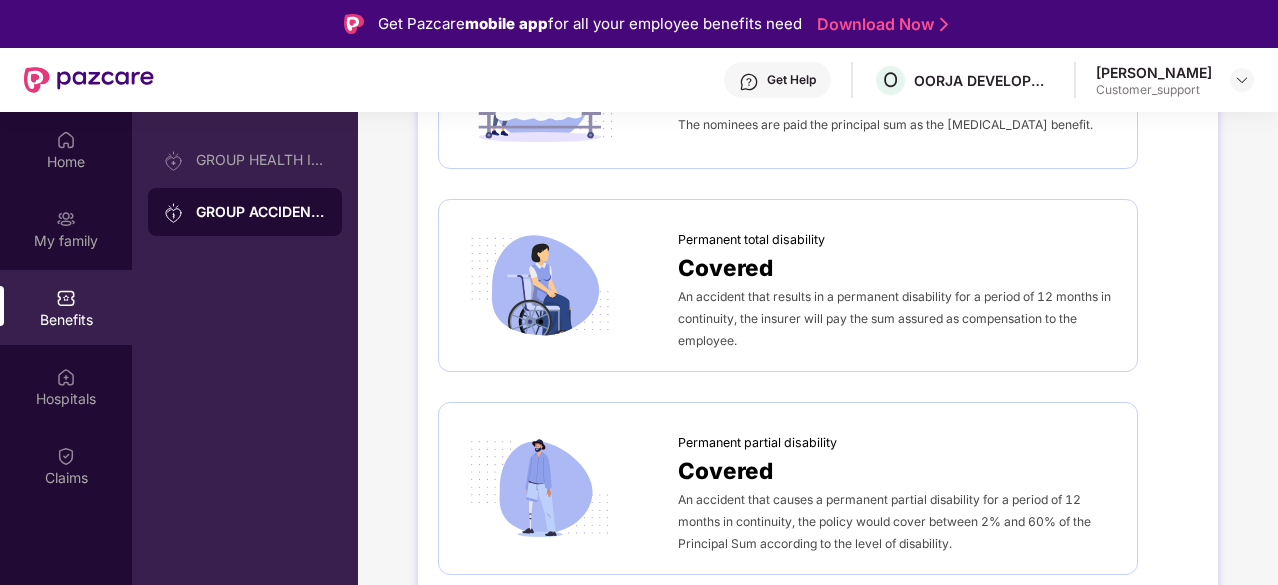 click on "Permanent partial disability Covered An accident that causes a permanent partial disability for a period of 12 months in continuity, the policy would cover between 2% and 60% of the Principal Sum according to the level of disability." at bounding box center (788, 488) 